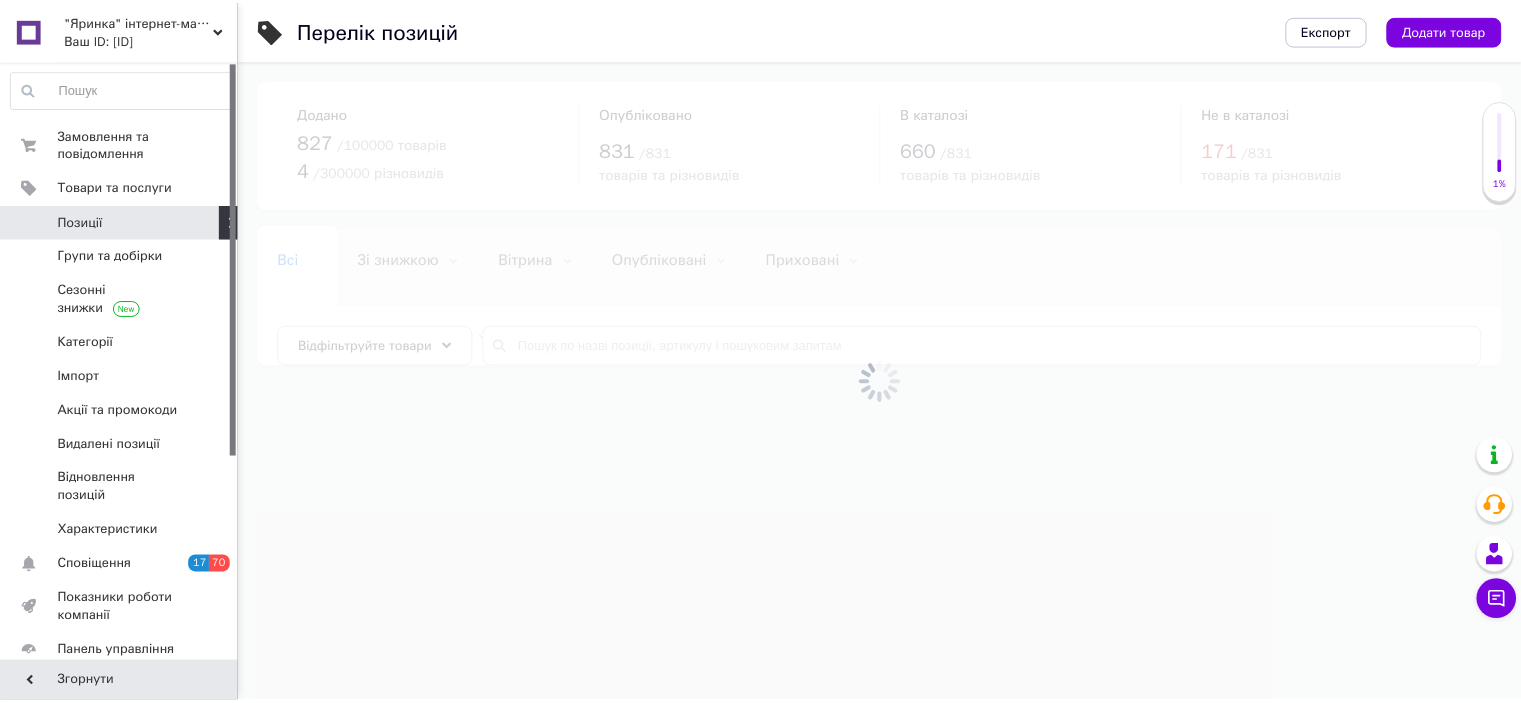 scroll, scrollTop: 0, scrollLeft: 0, axis: both 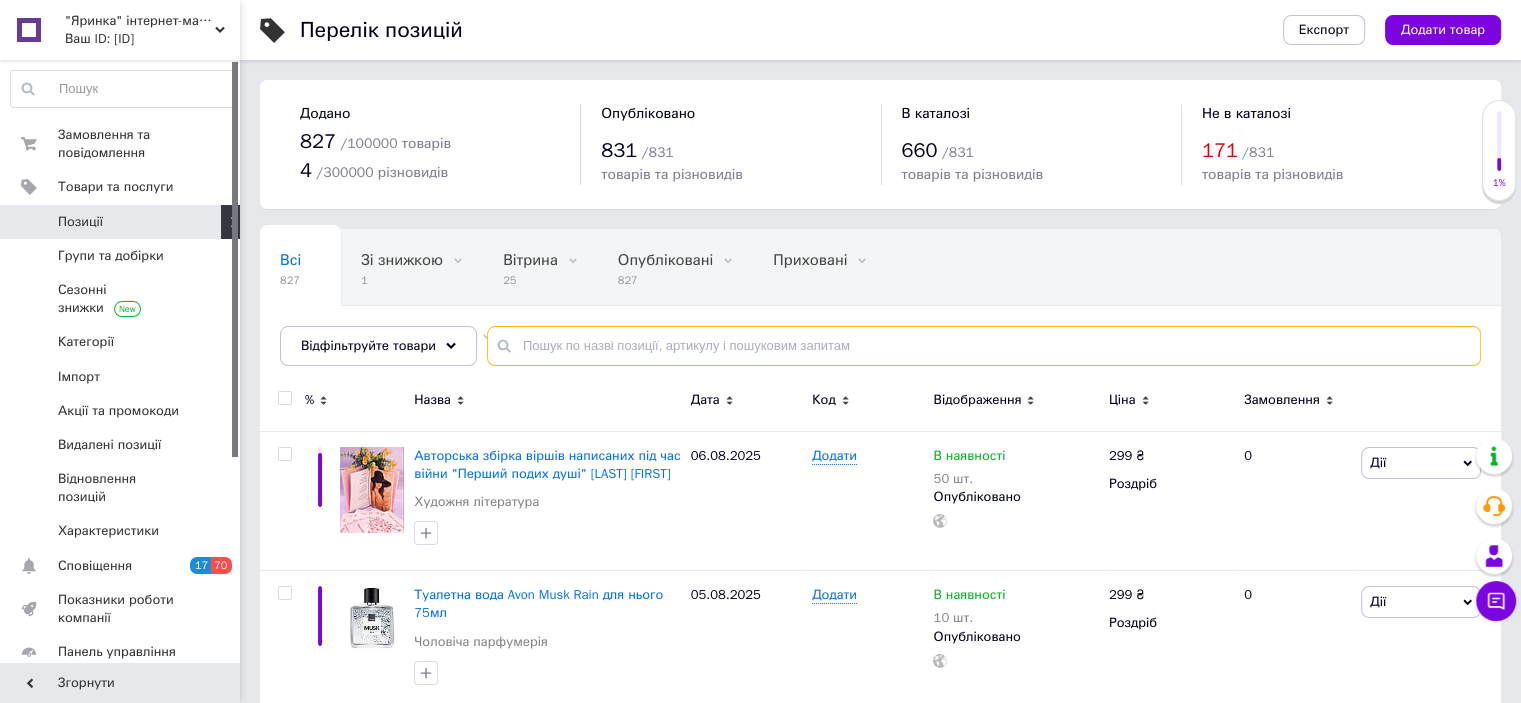 click at bounding box center (984, 346) 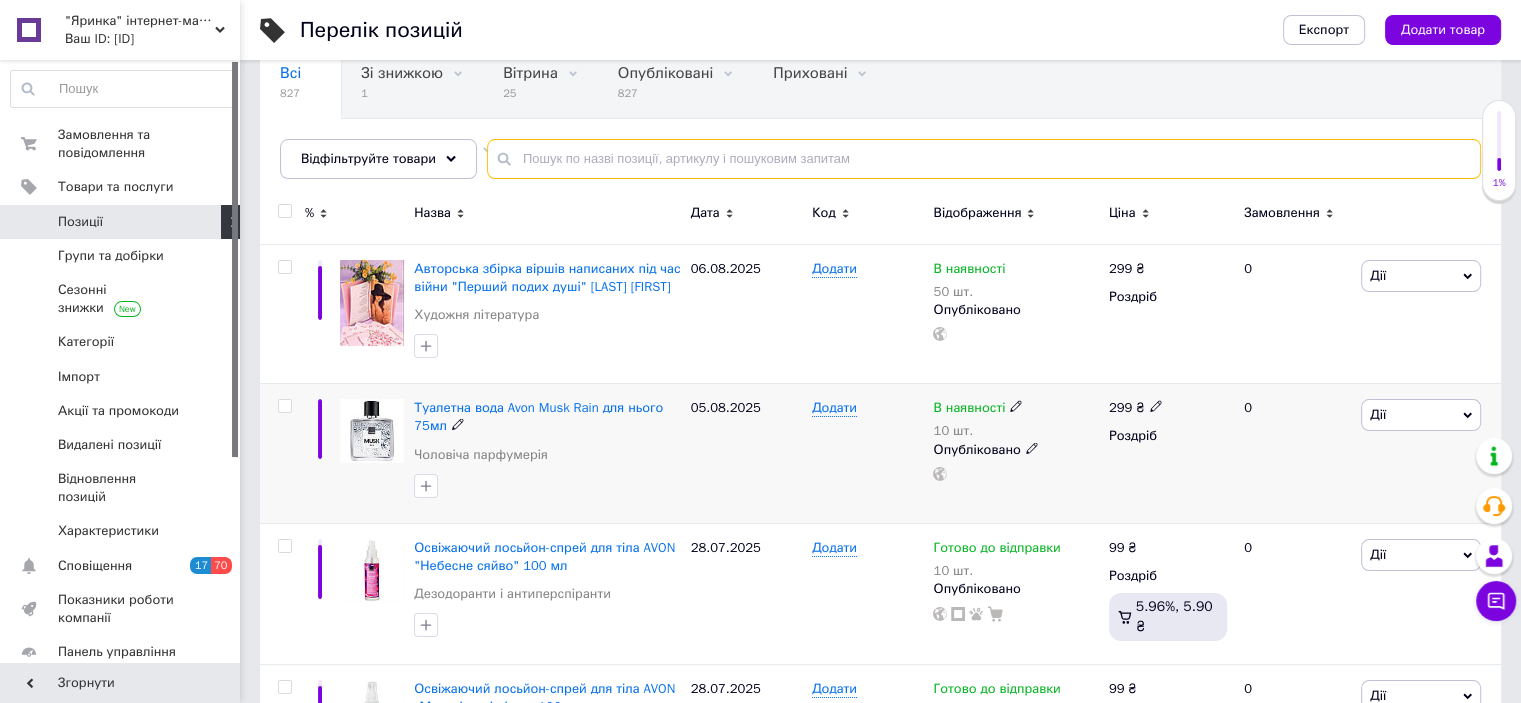 scroll, scrollTop: 200, scrollLeft: 0, axis: vertical 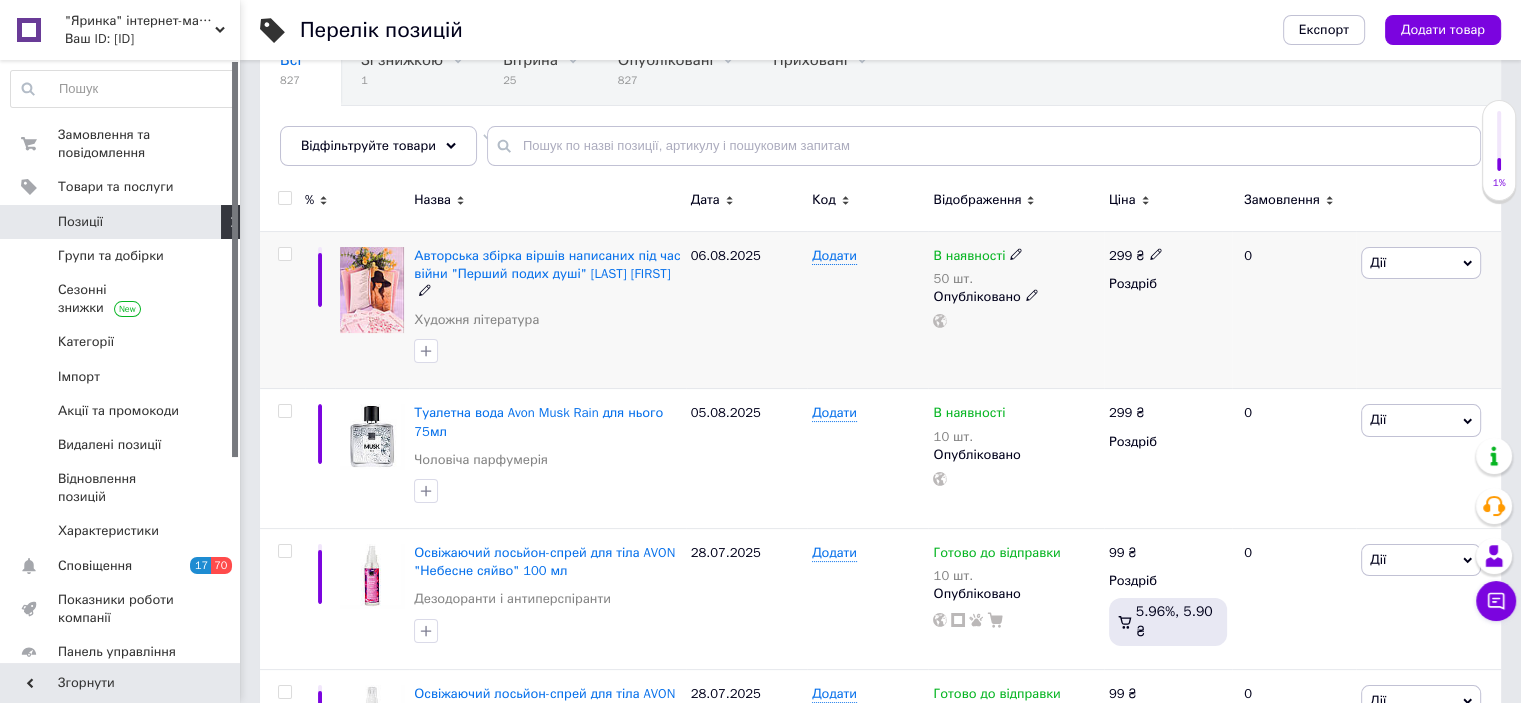 click 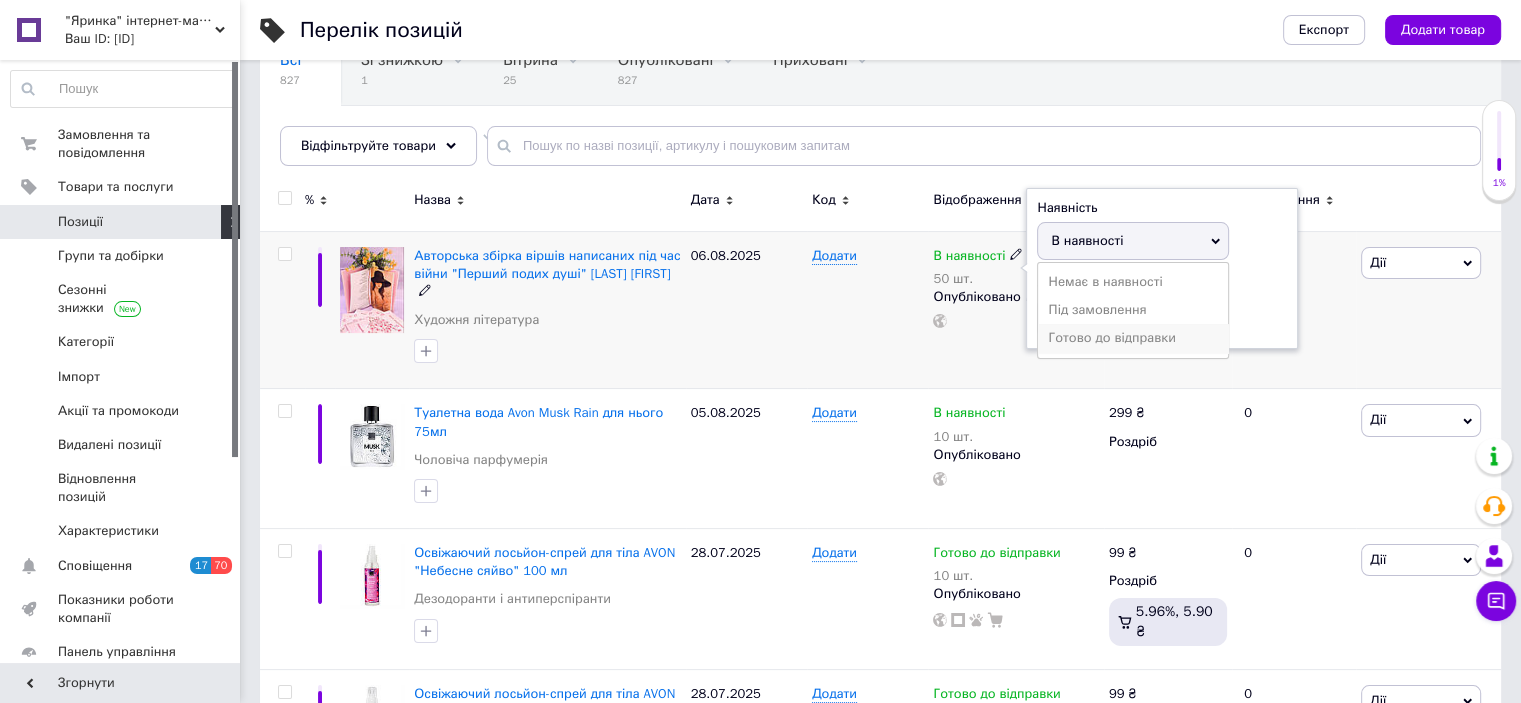 click on "Готово до відправки" at bounding box center (1133, 338) 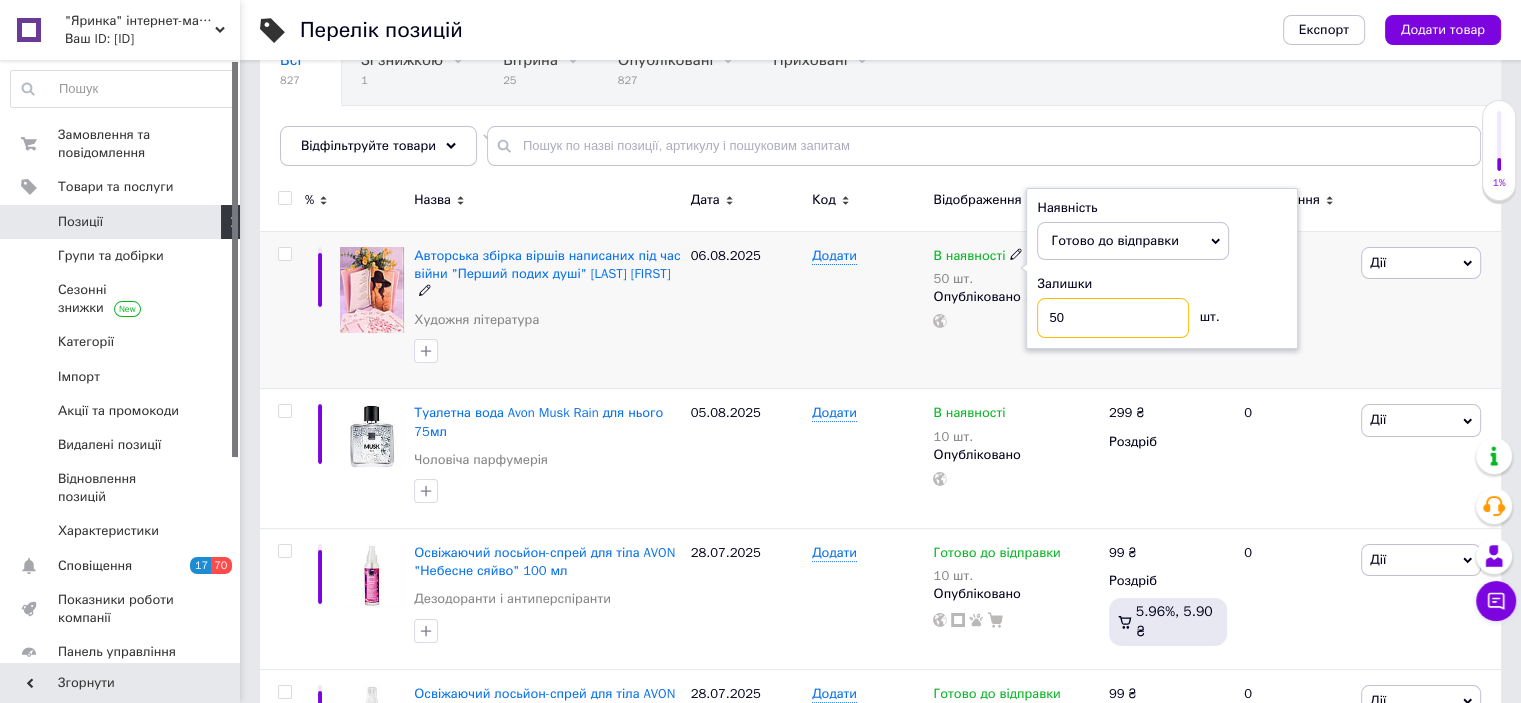 click on "50" at bounding box center (1113, 318) 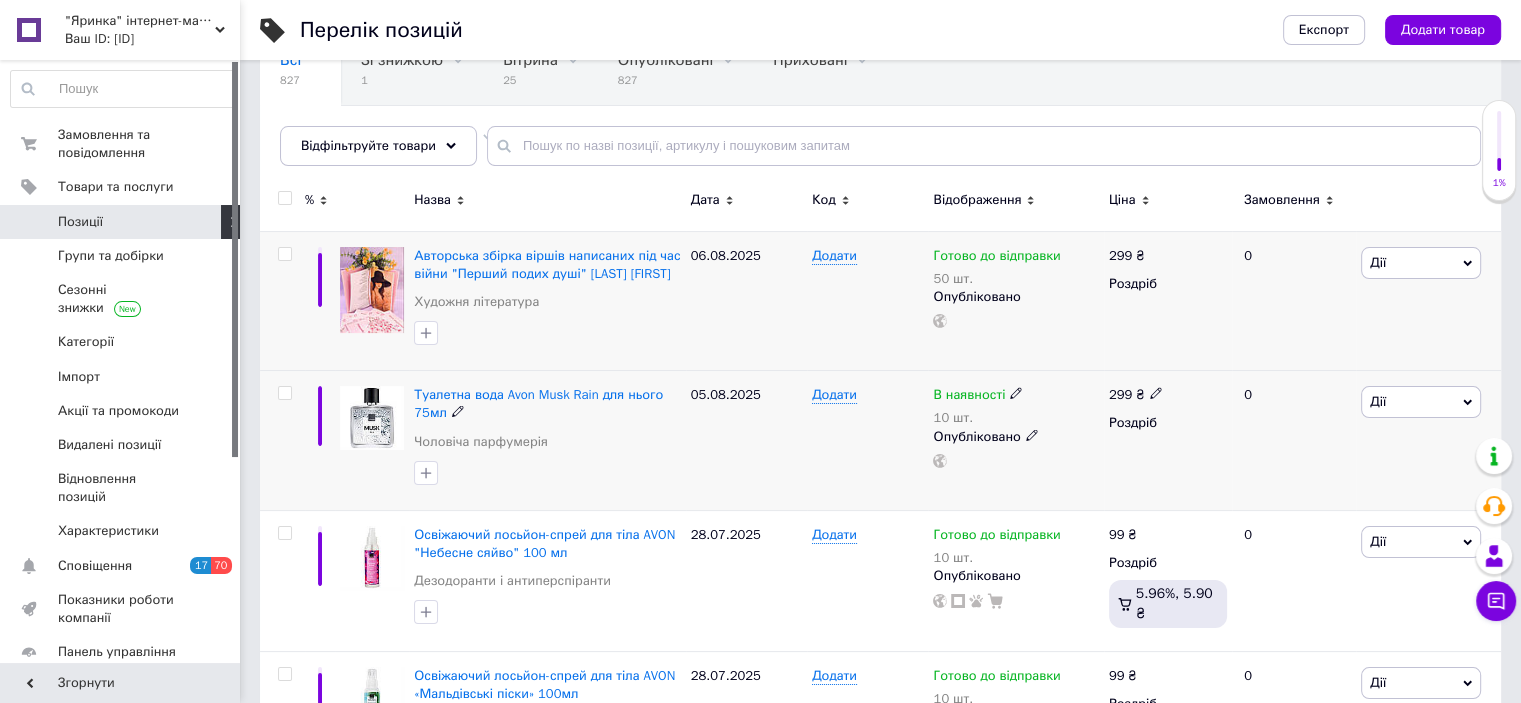 click 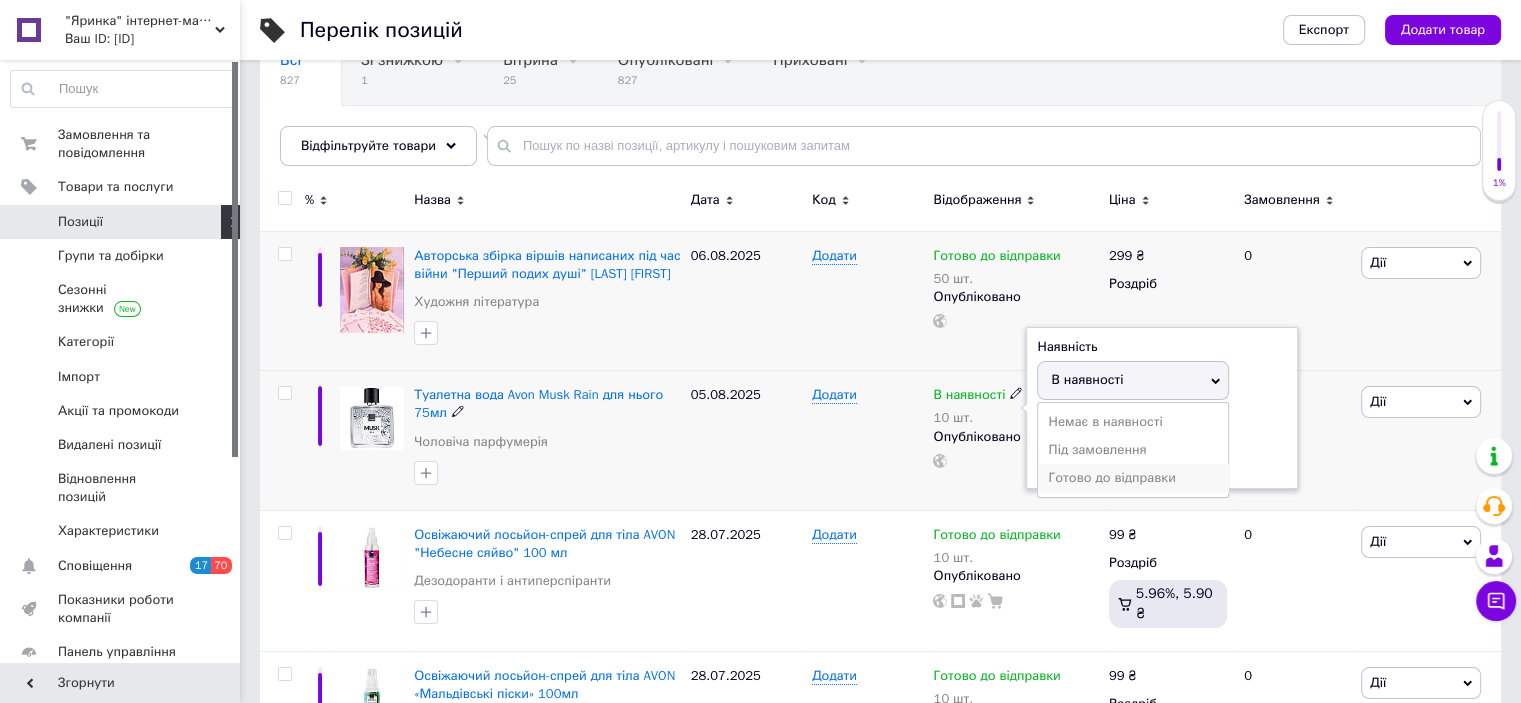click on "Готово до відправки" at bounding box center (1133, 478) 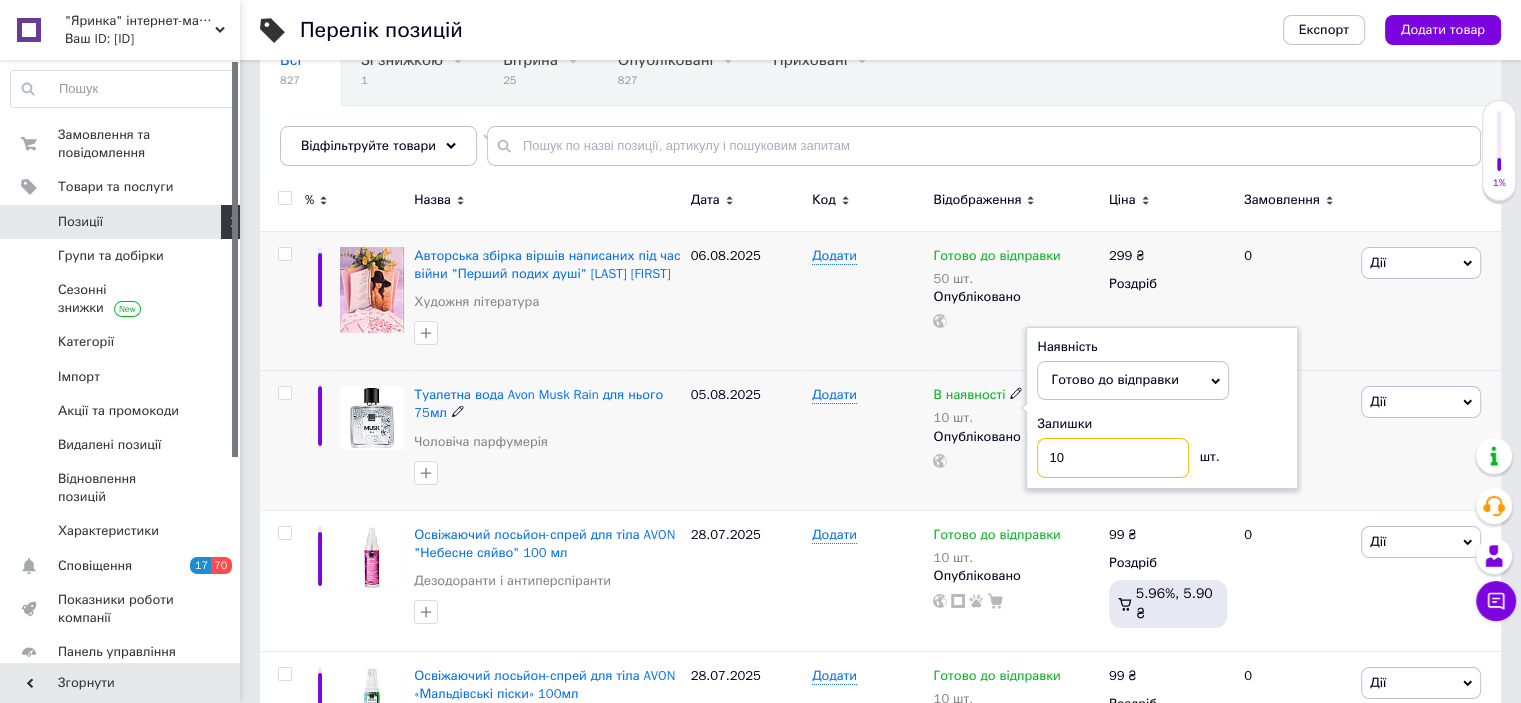 click on "10" at bounding box center [1113, 458] 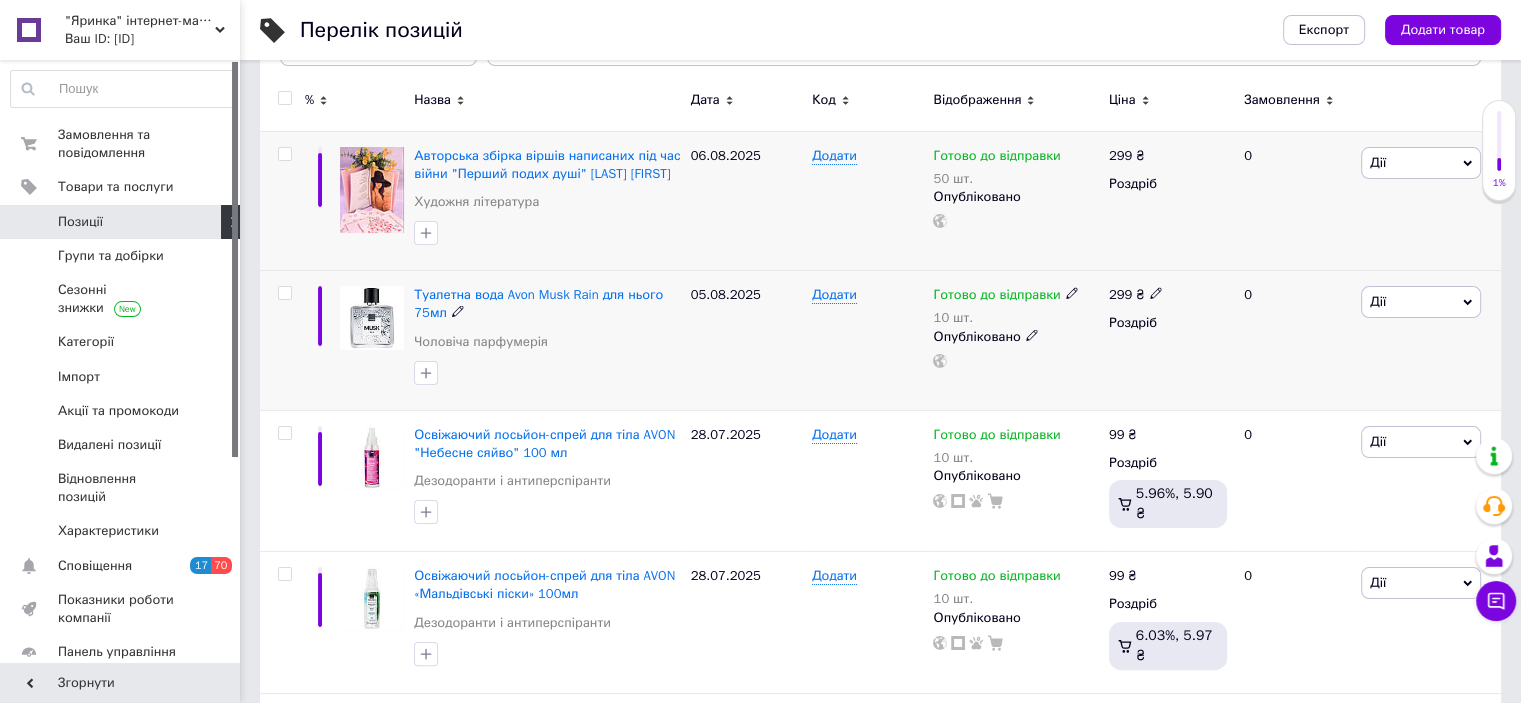 scroll, scrollTop: 0, scrollLeft: 0, axis: both 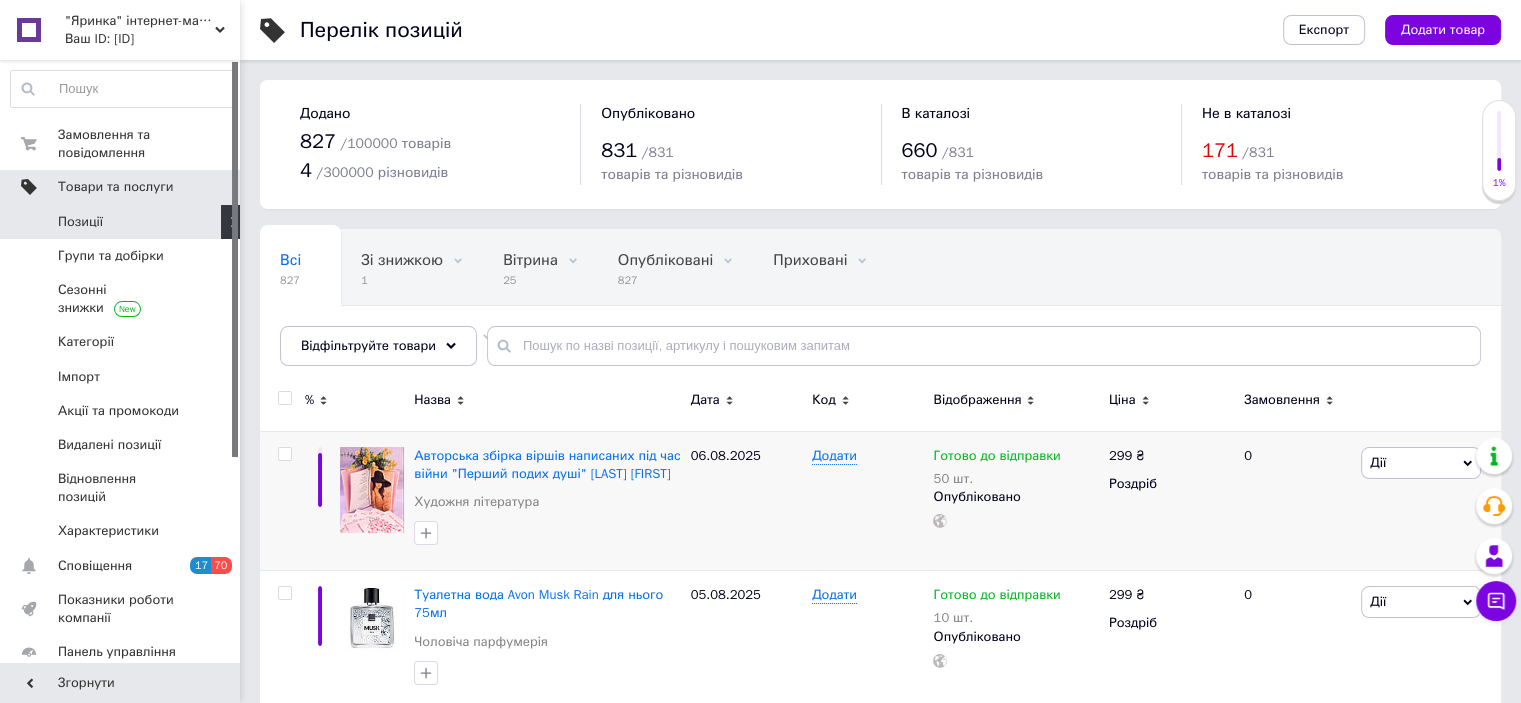 click on "Товари та послуги" at bounding box center [115, 187] 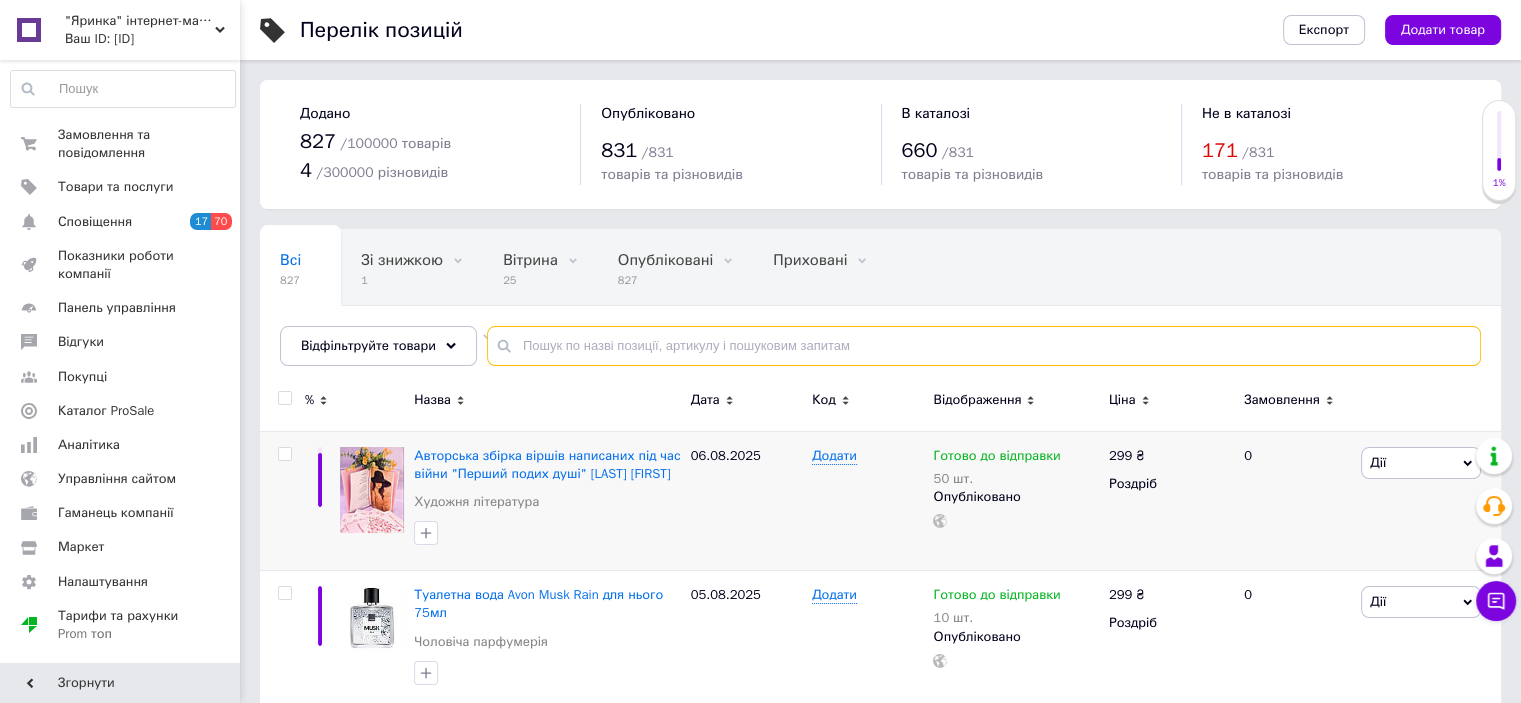 click at bounding box center [984, 346] 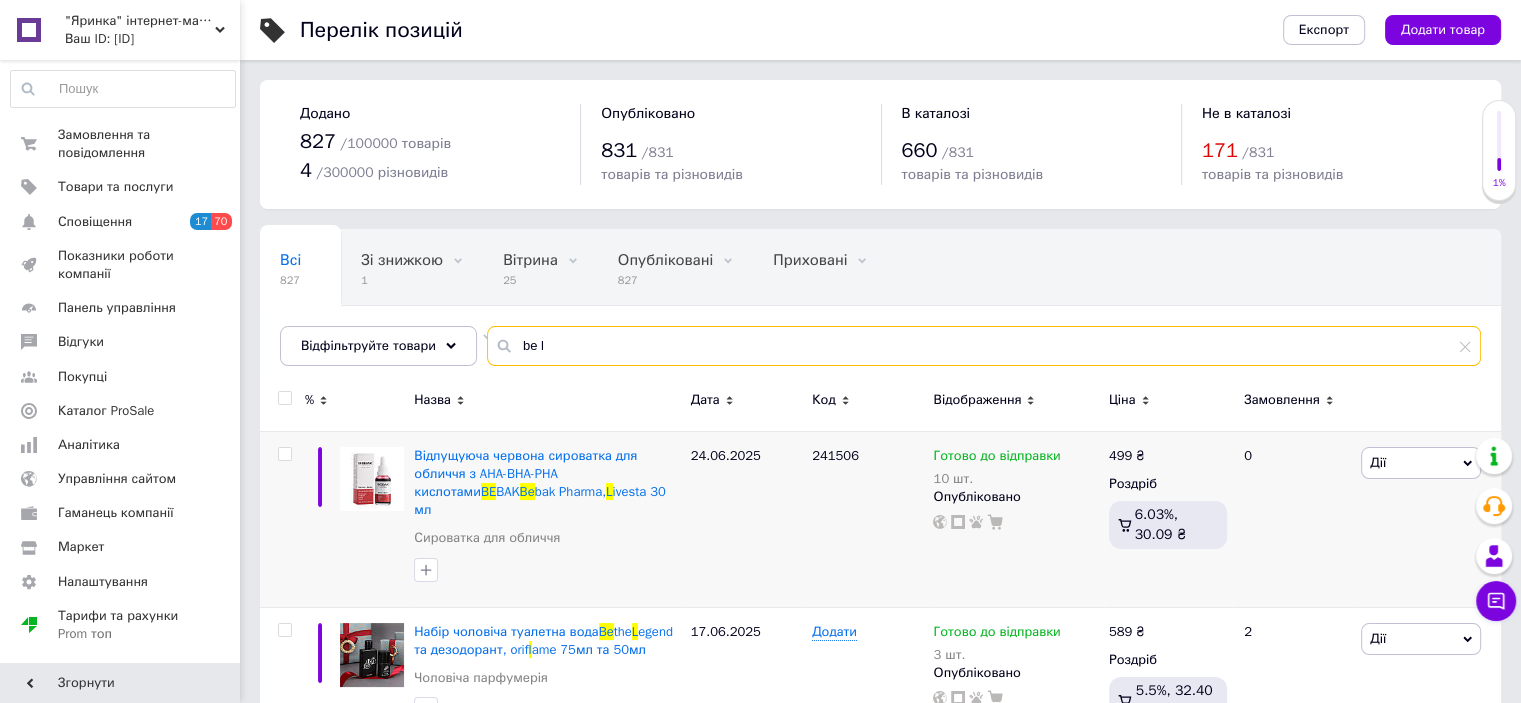 scroll, scrollTop: 100, scrollLeft: 0, axis: vertical 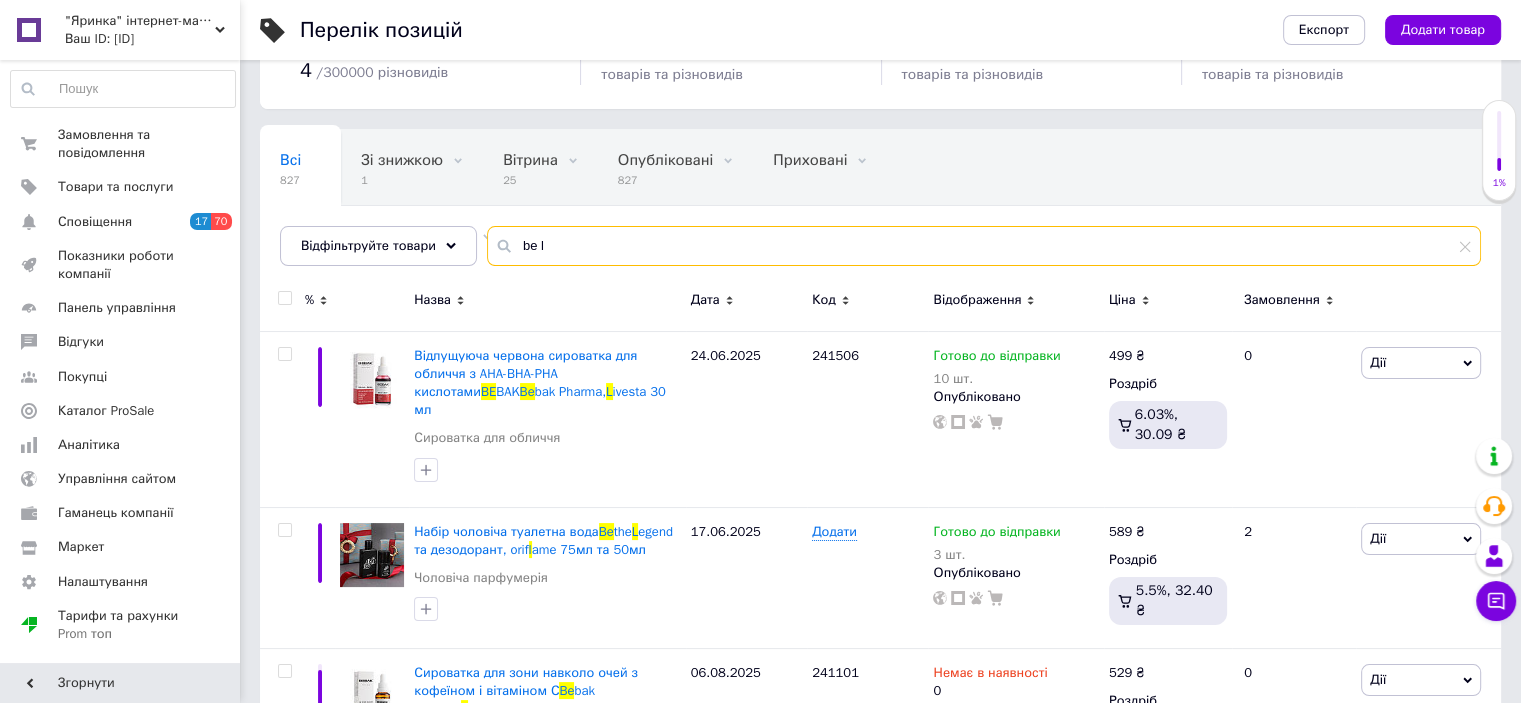 type on "be l" 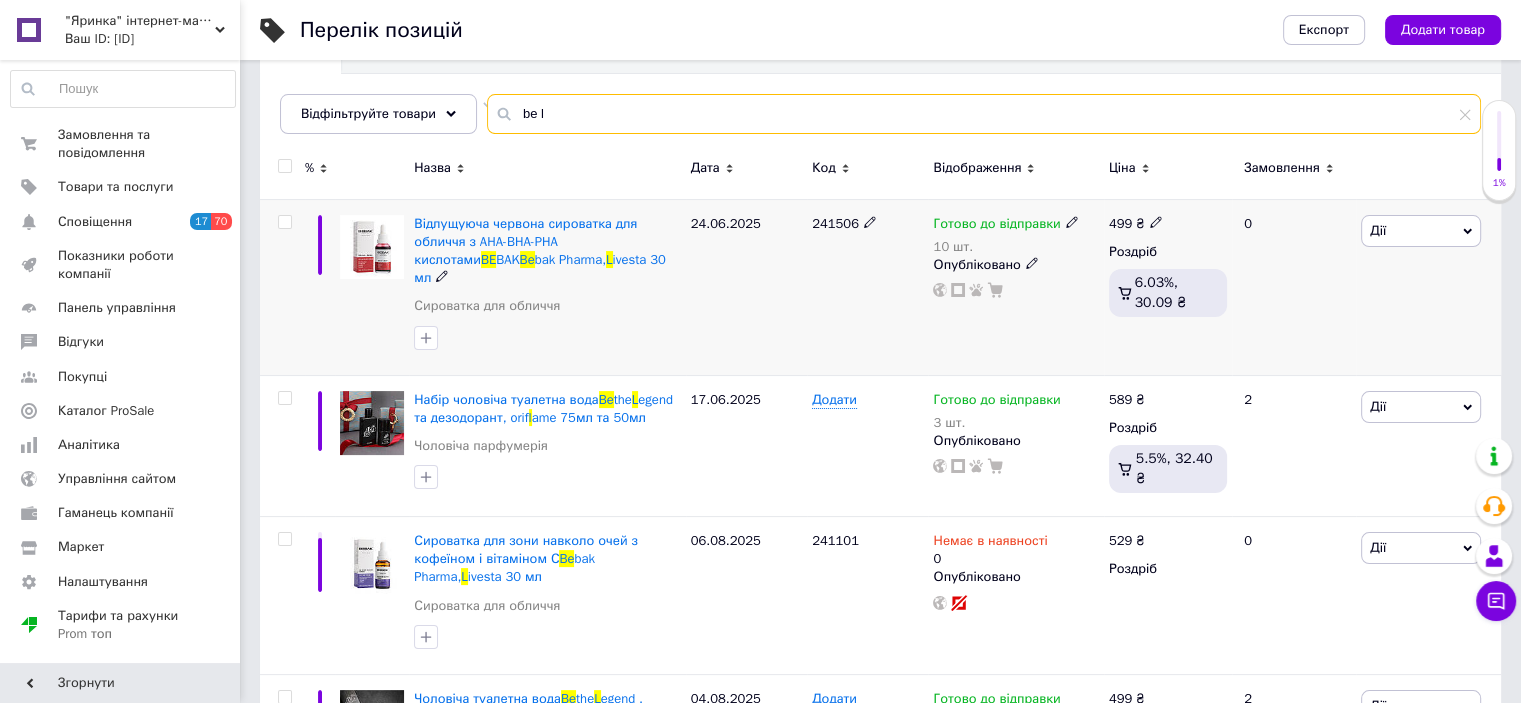 scroll, scrollTop: 342, scrollLeft: 0, axis: vertical 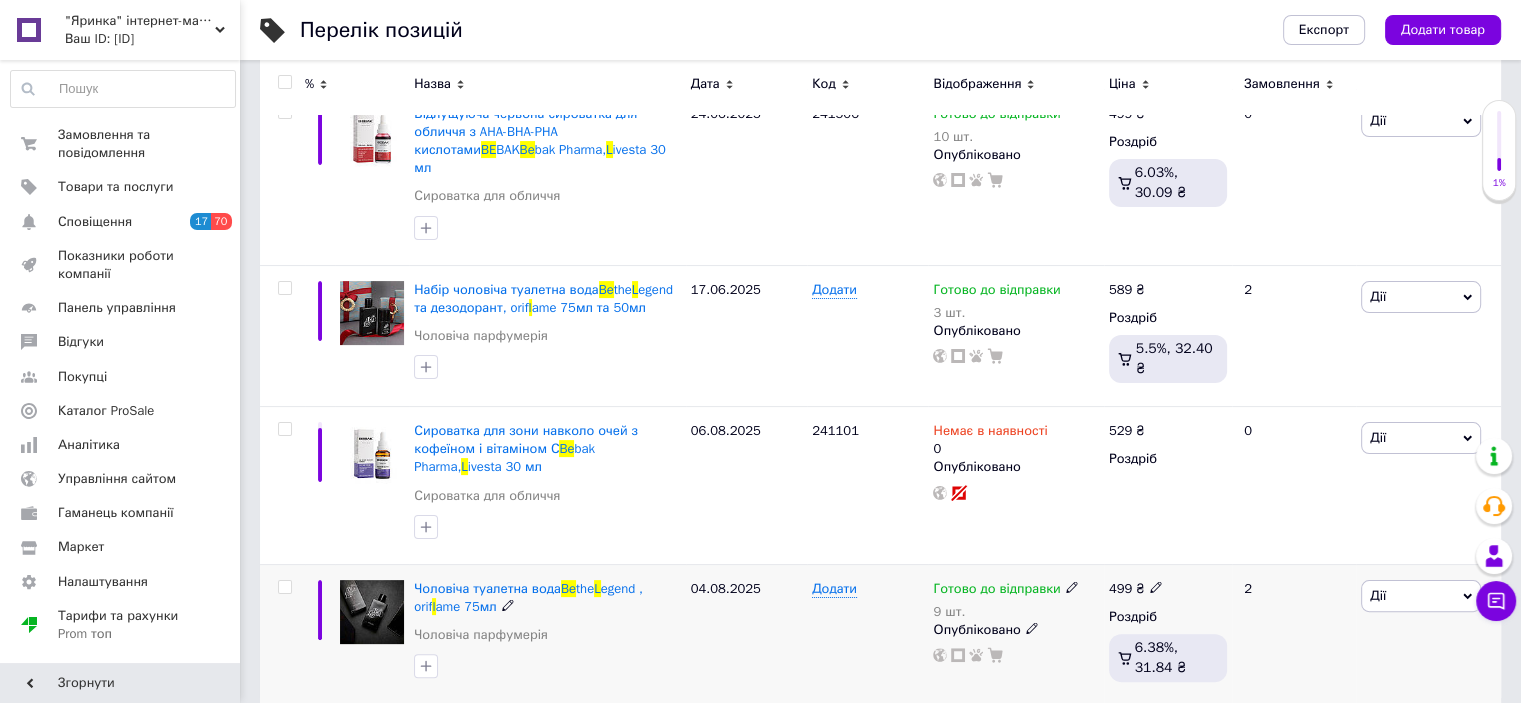 click 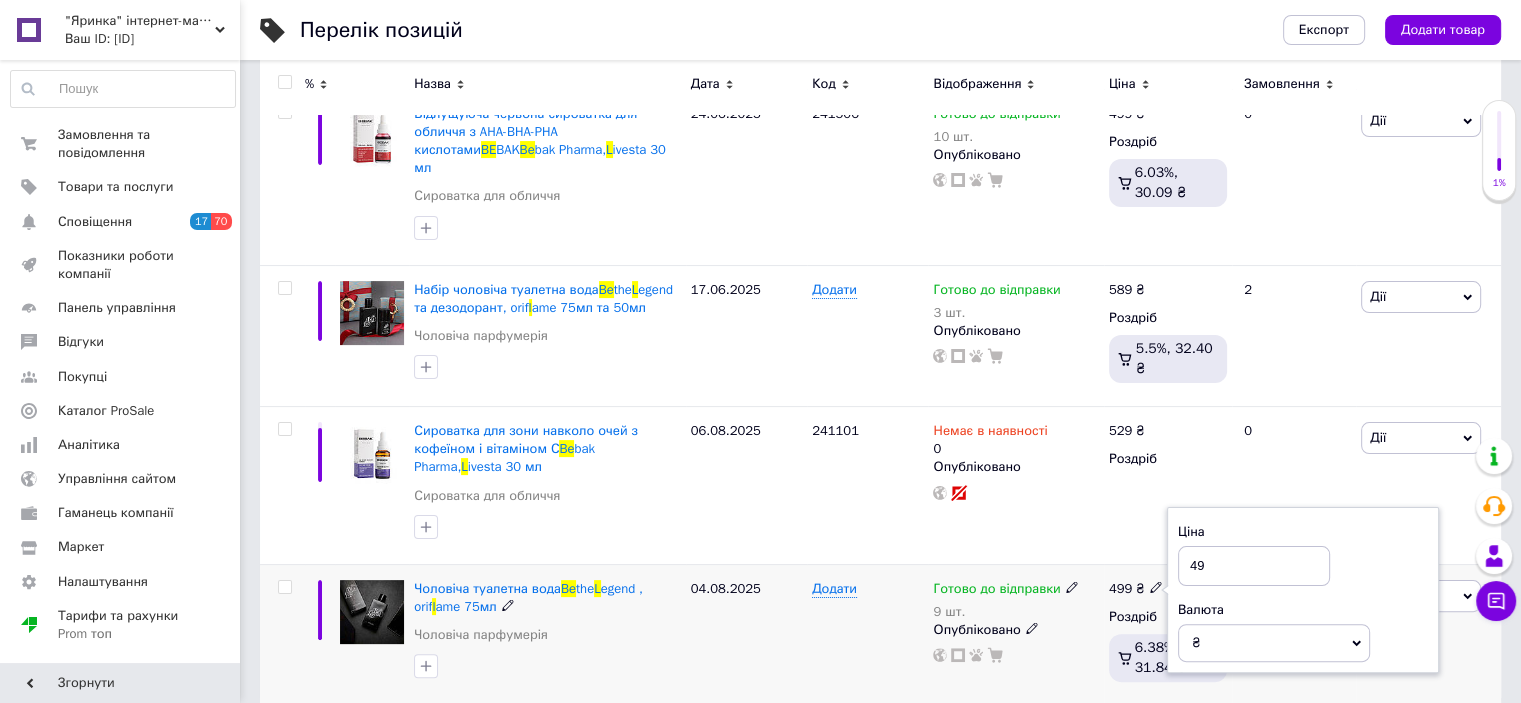 type on "4" 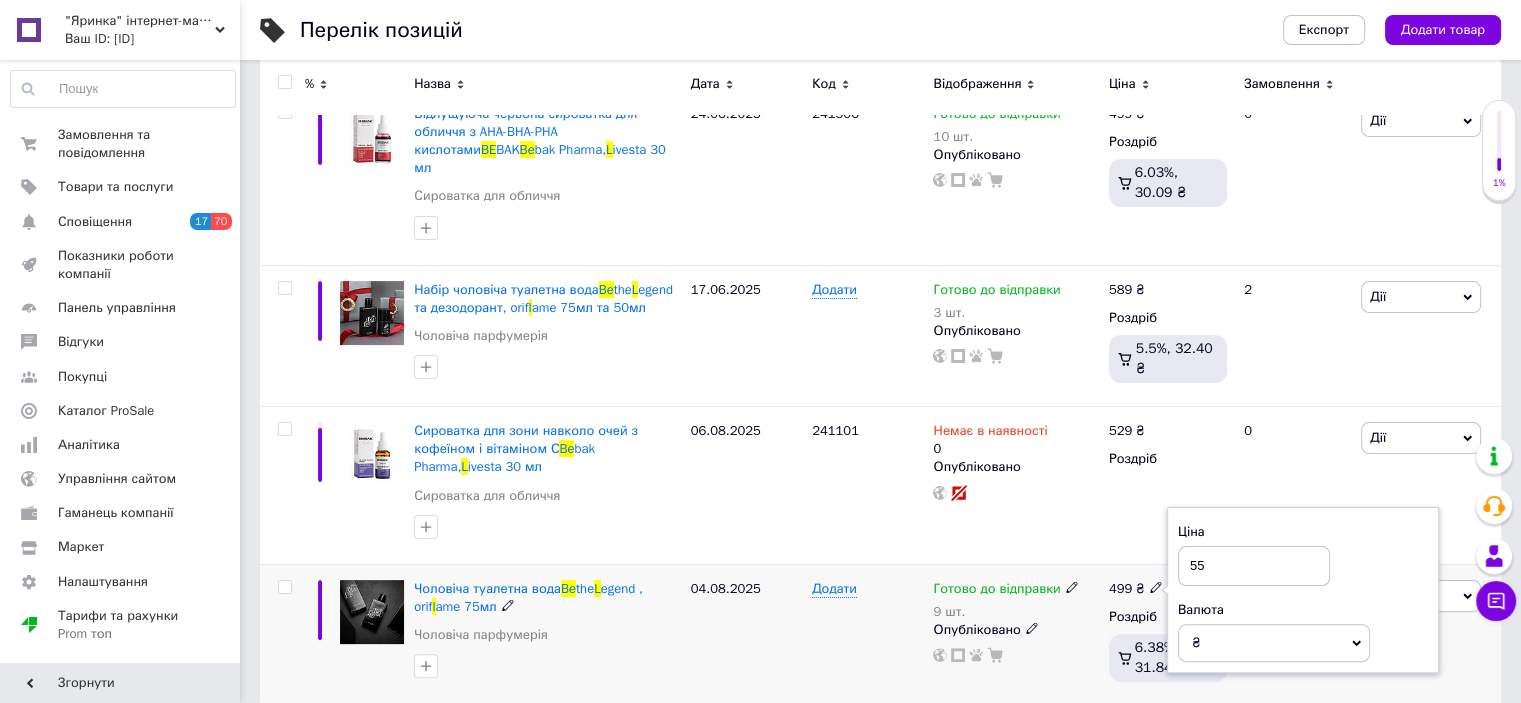 type on "559" 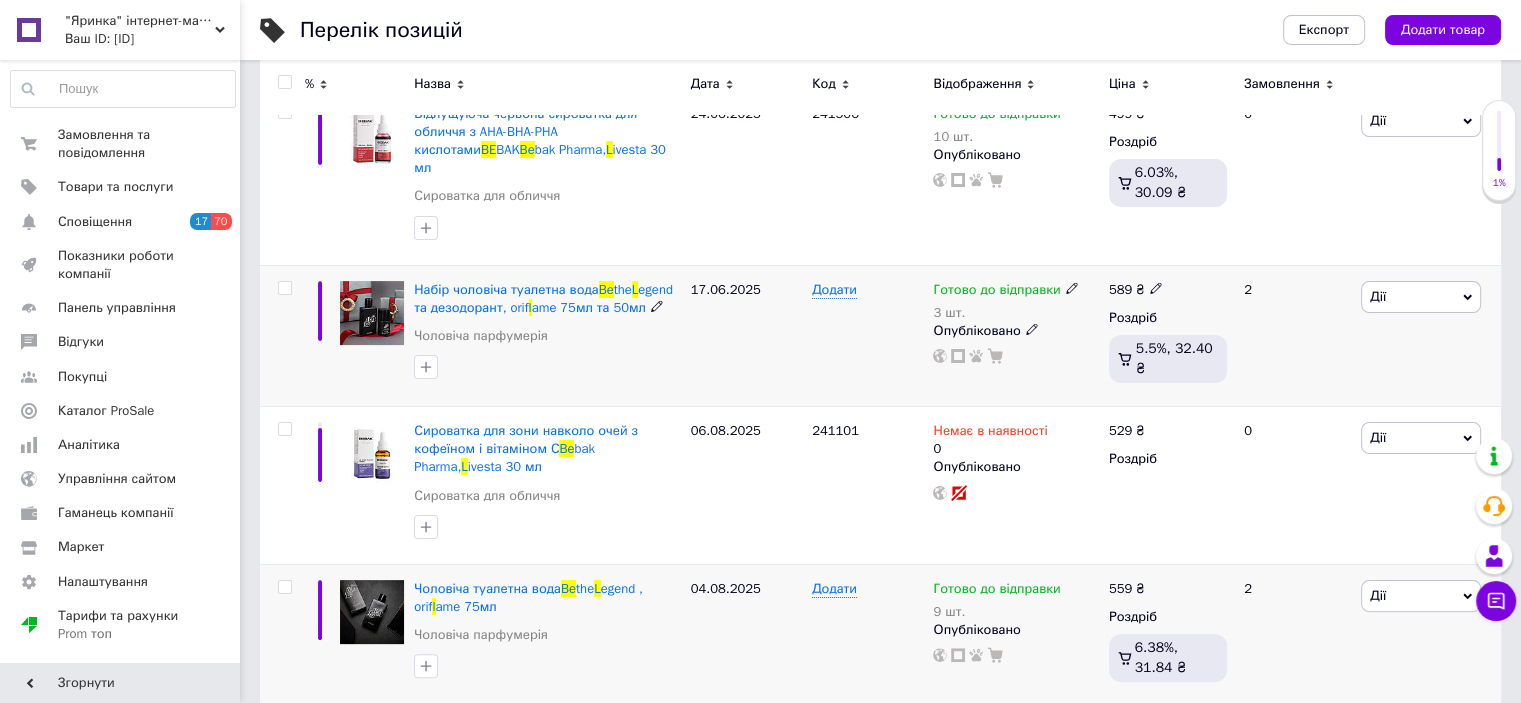 click 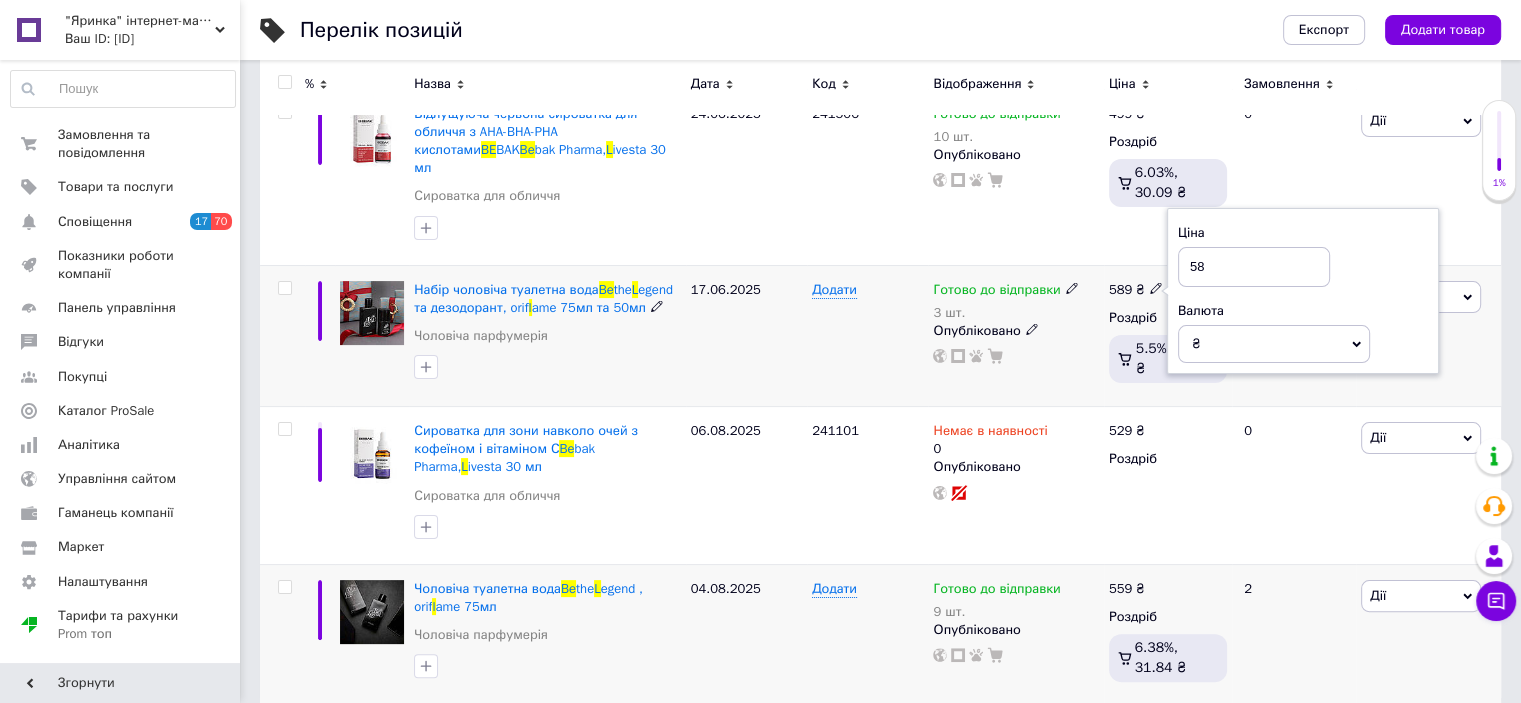 type on "5" 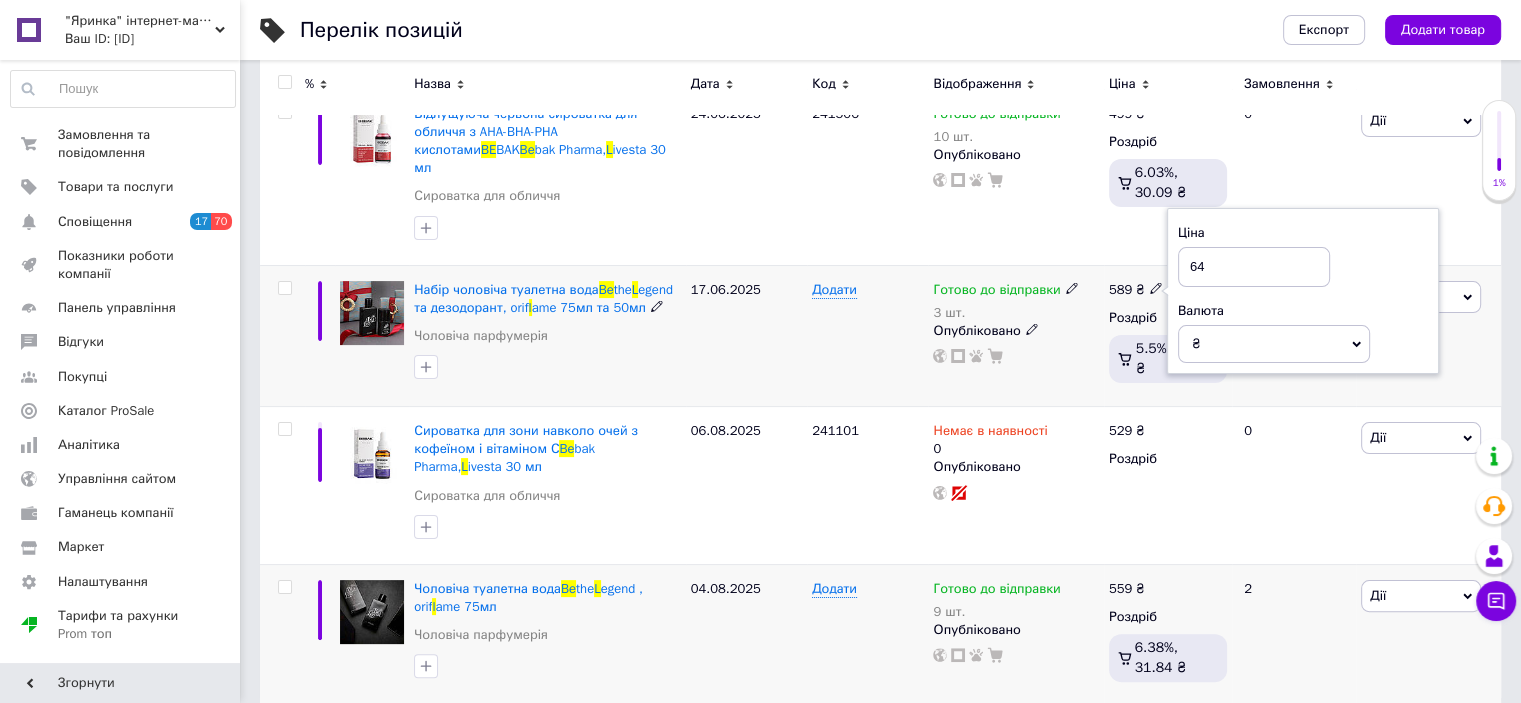 type on "649" 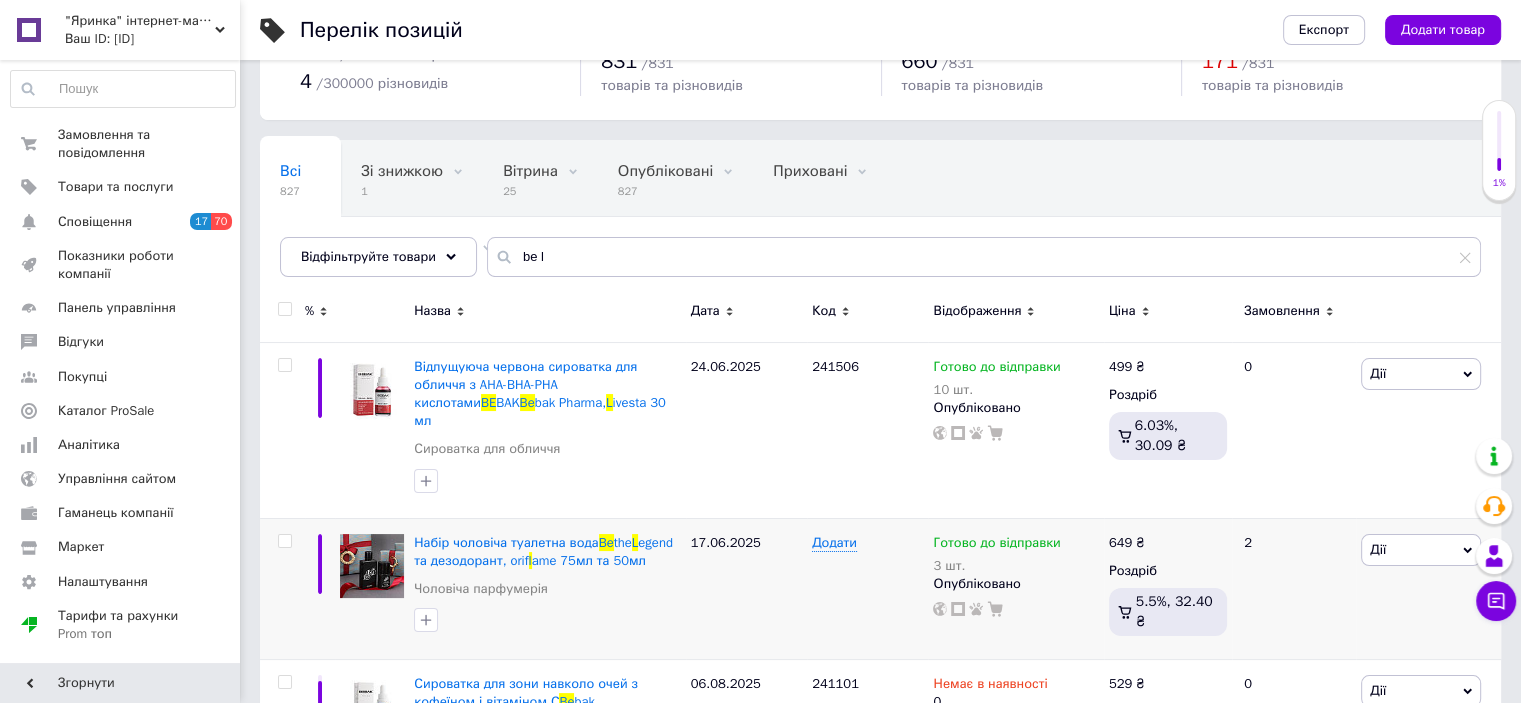 scroll, scrollTop: 0, scrollLeft: 0, axis: both 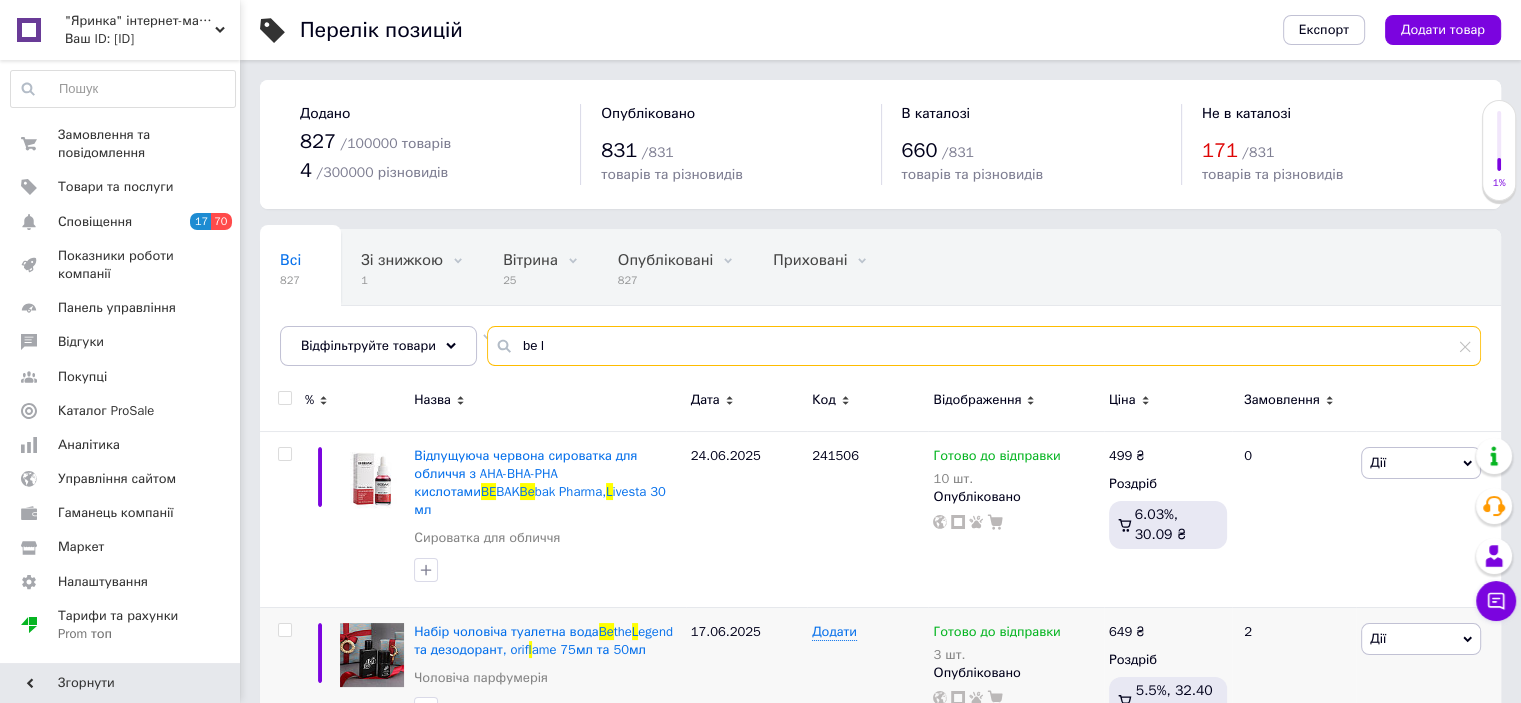 drag, startPoint x: 548, startPoint y: 343, endPoint x: 488, endPoint y: 355, distance: 61.188232 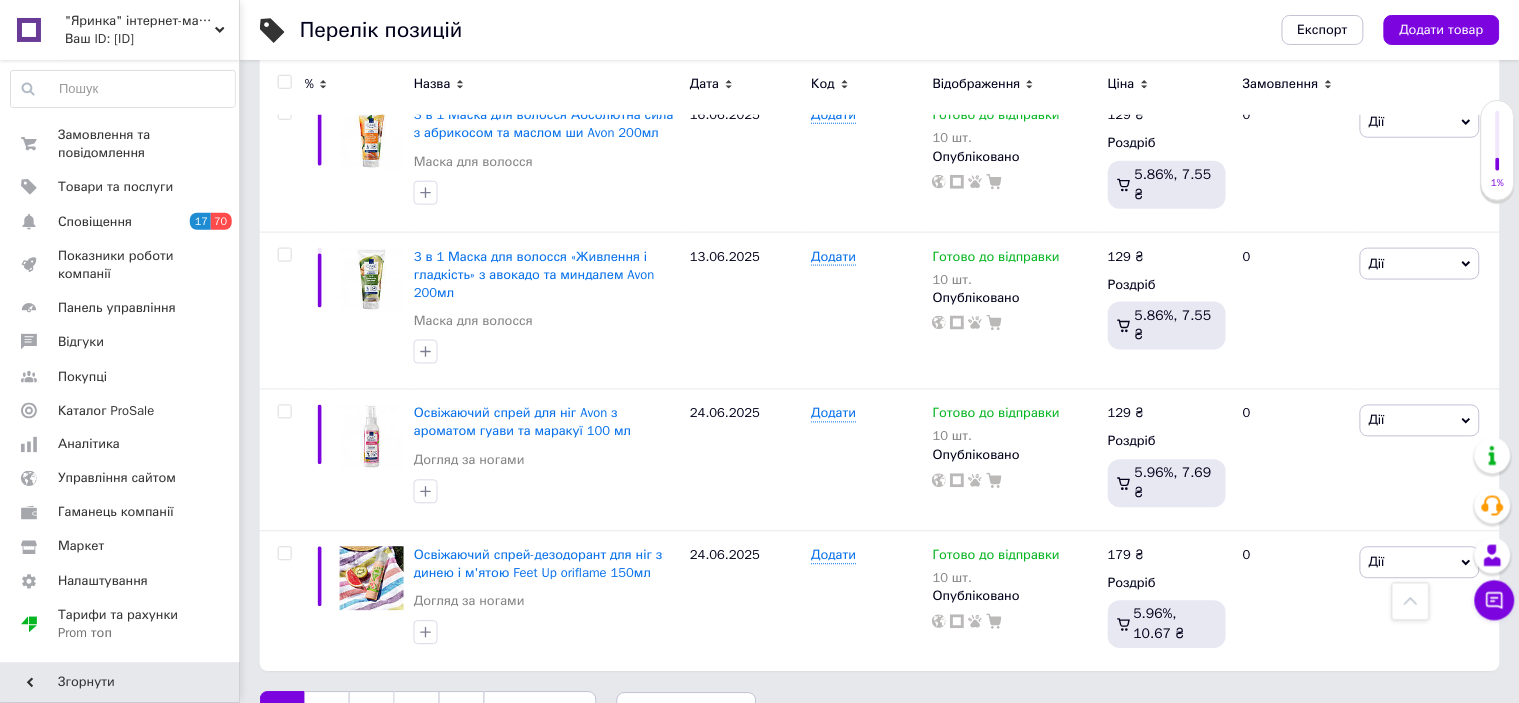 scroll, scrollTop: 2643, scrollLeft: 0, axis: vertical 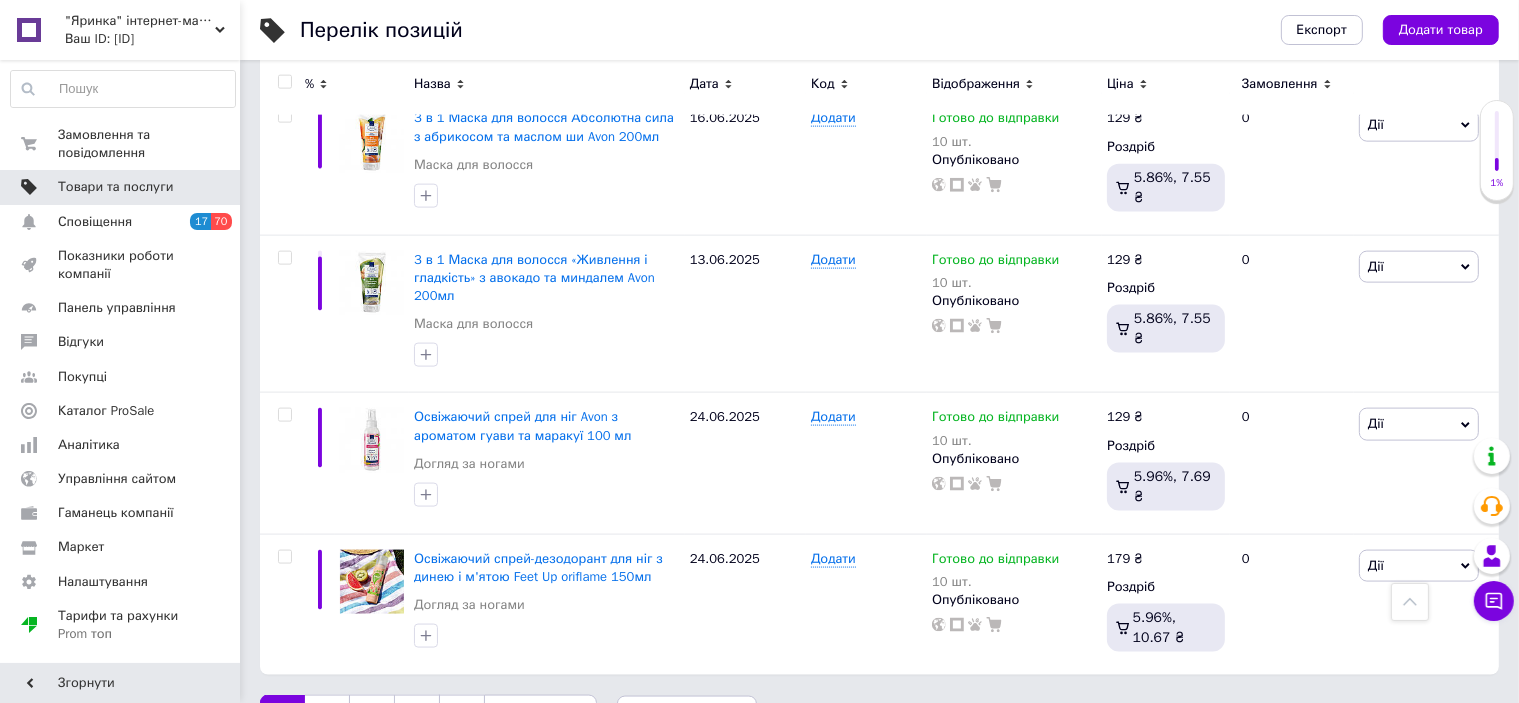 click on "Товари та послуги" at bounding box center [115, 187] 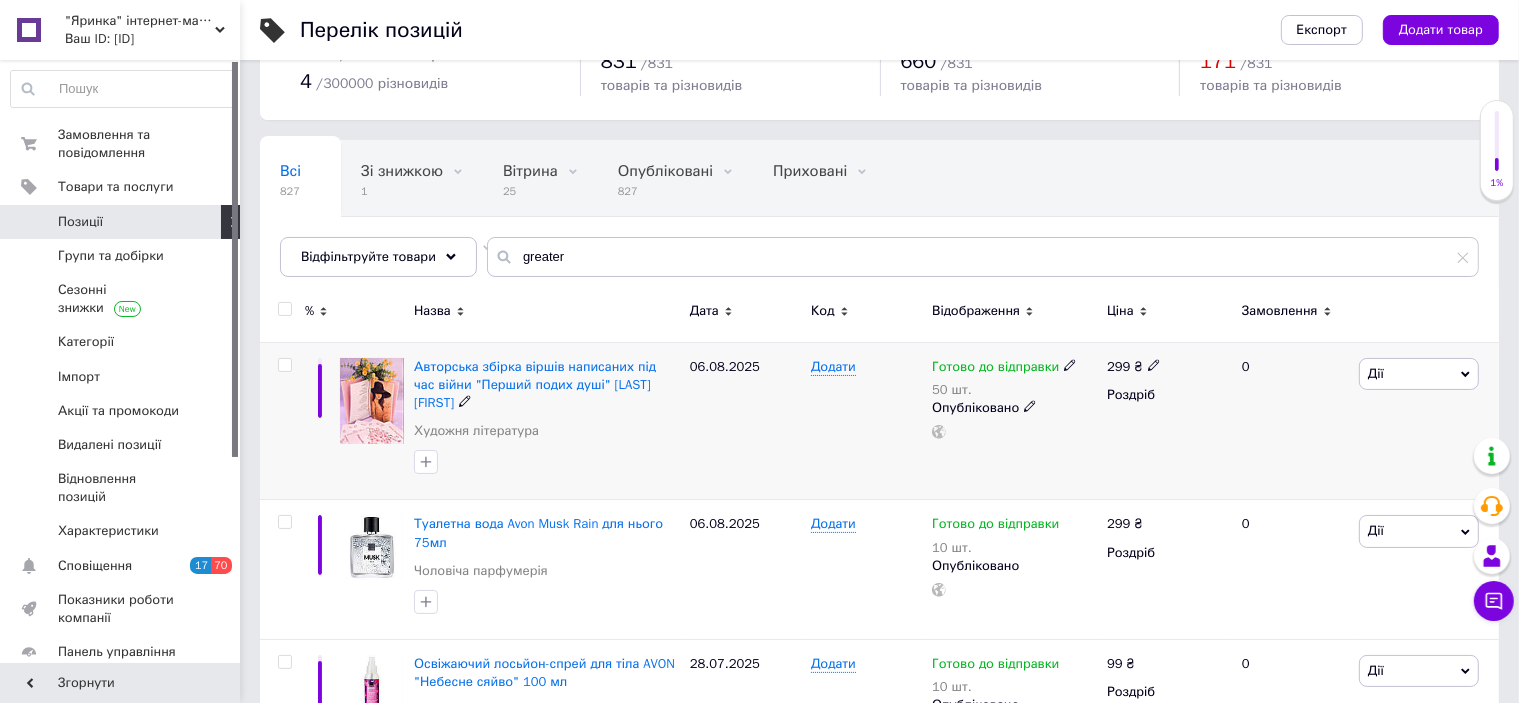 scroll, scrollTop: 0, scrollLeft: 0, axis: both 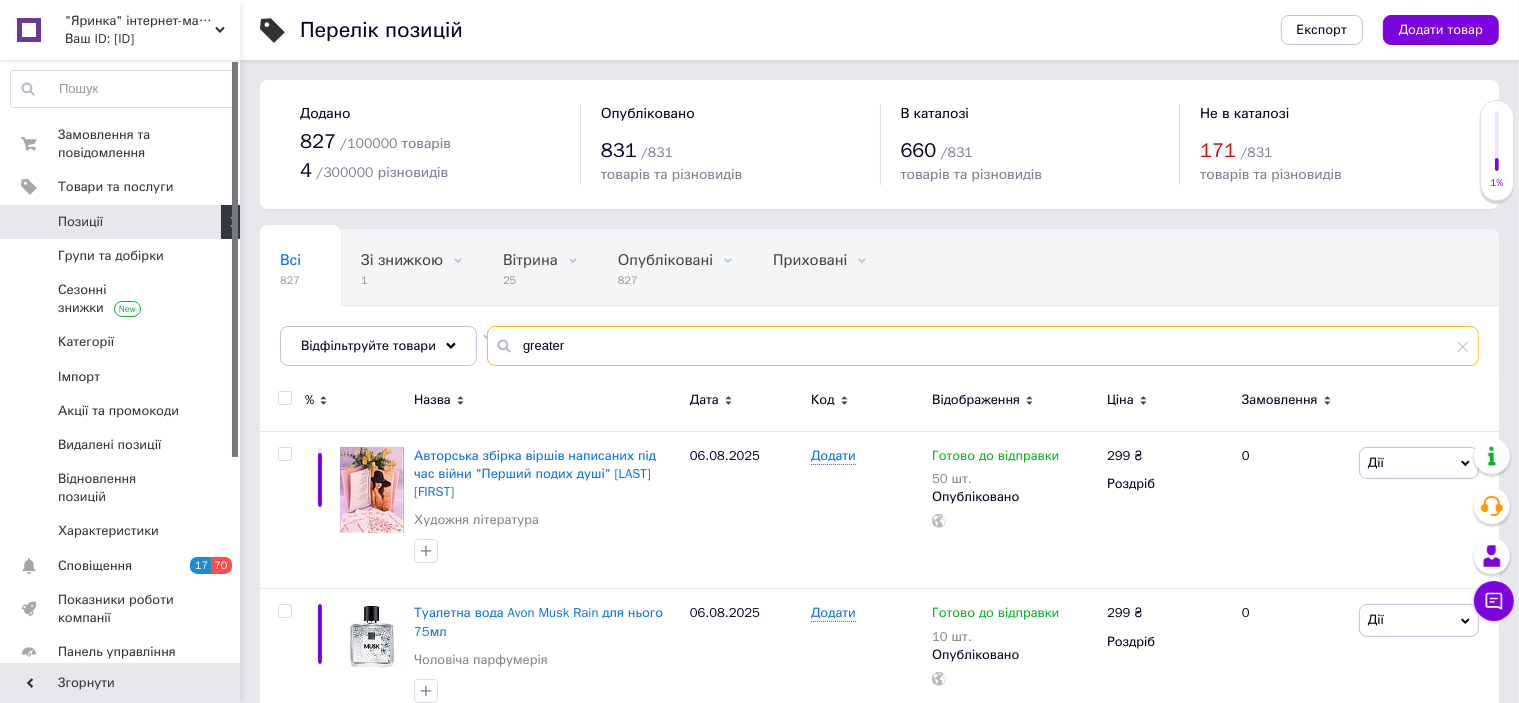 drag, startPoint x: 588, startPoint y: 348, endPoint x: 449, endPoint y: 383, distance: 143.33876 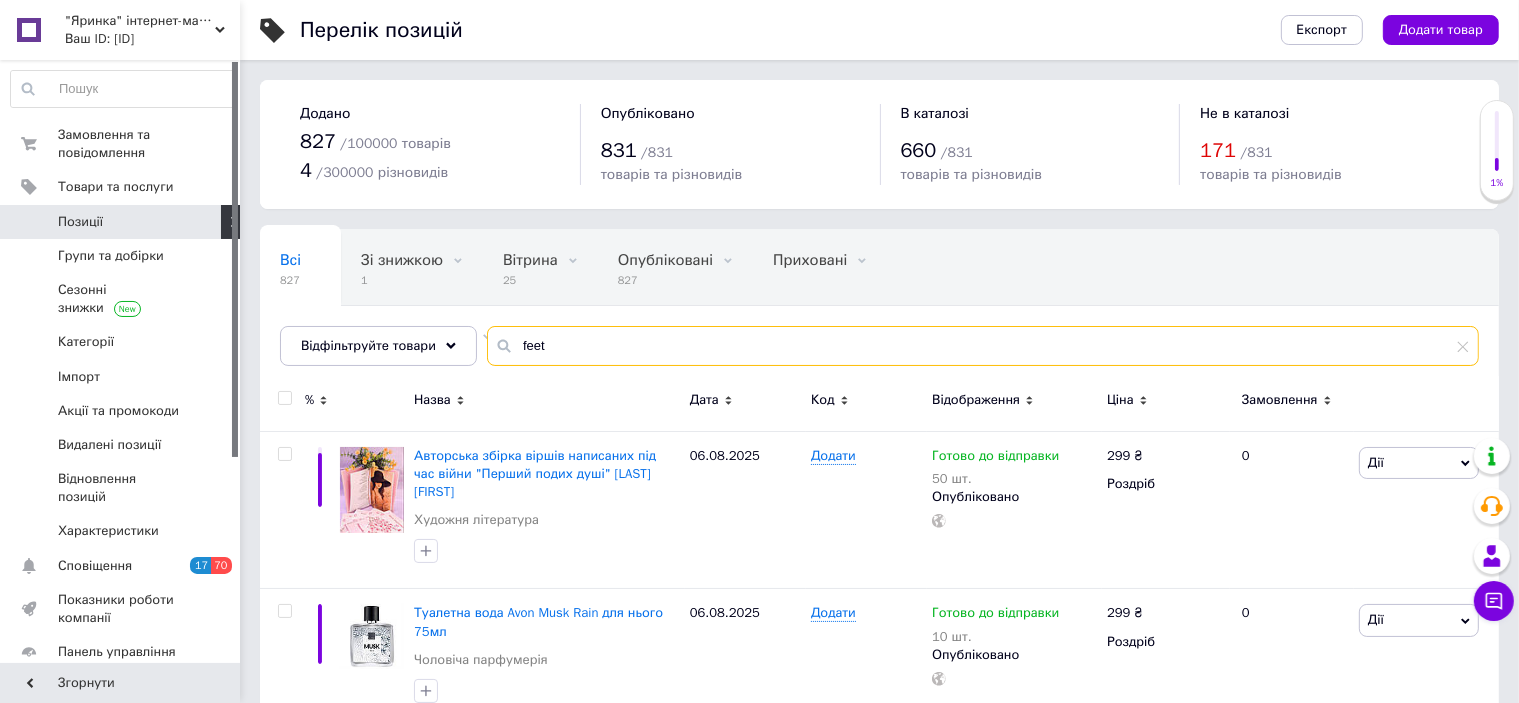 type on "feet" 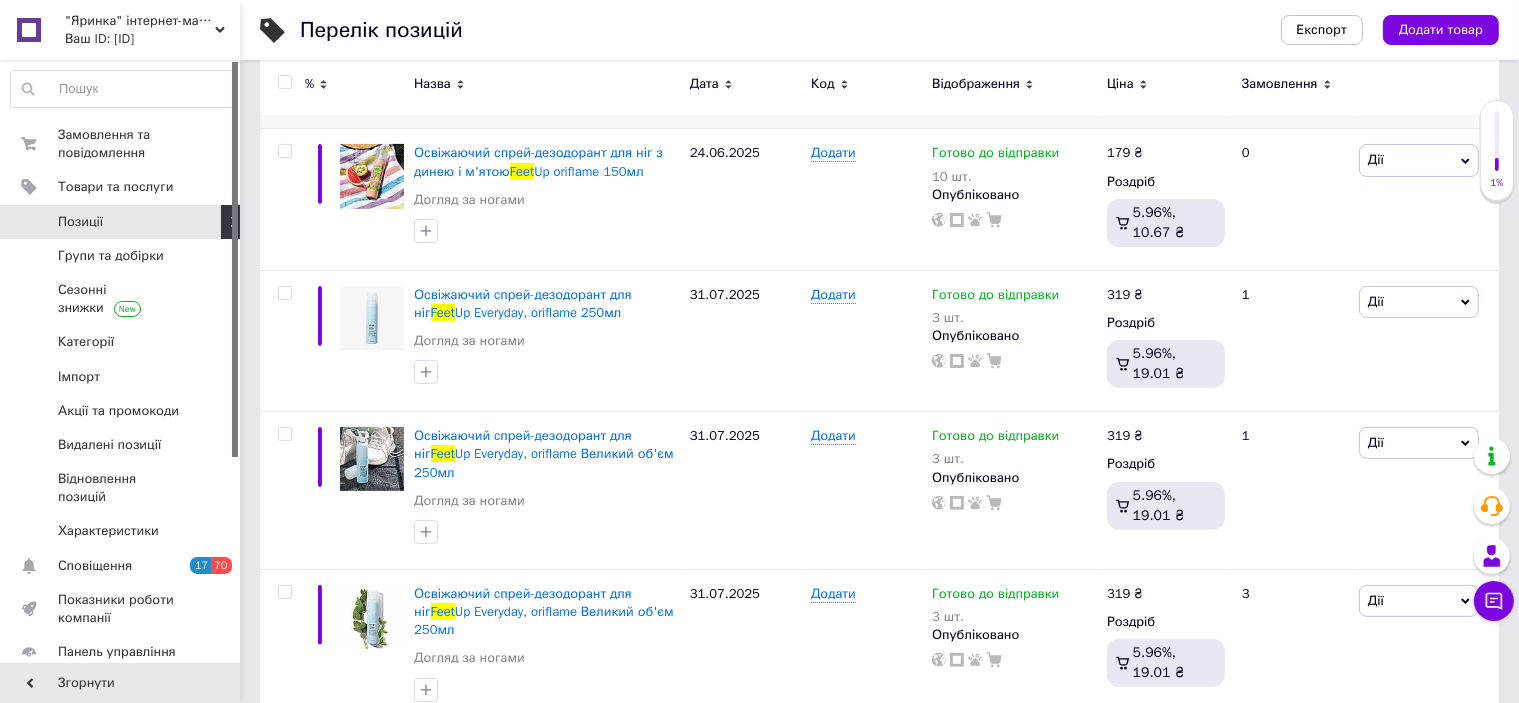 scroll, scrollTop: 468, scrollLeft: 0, axis: vertical 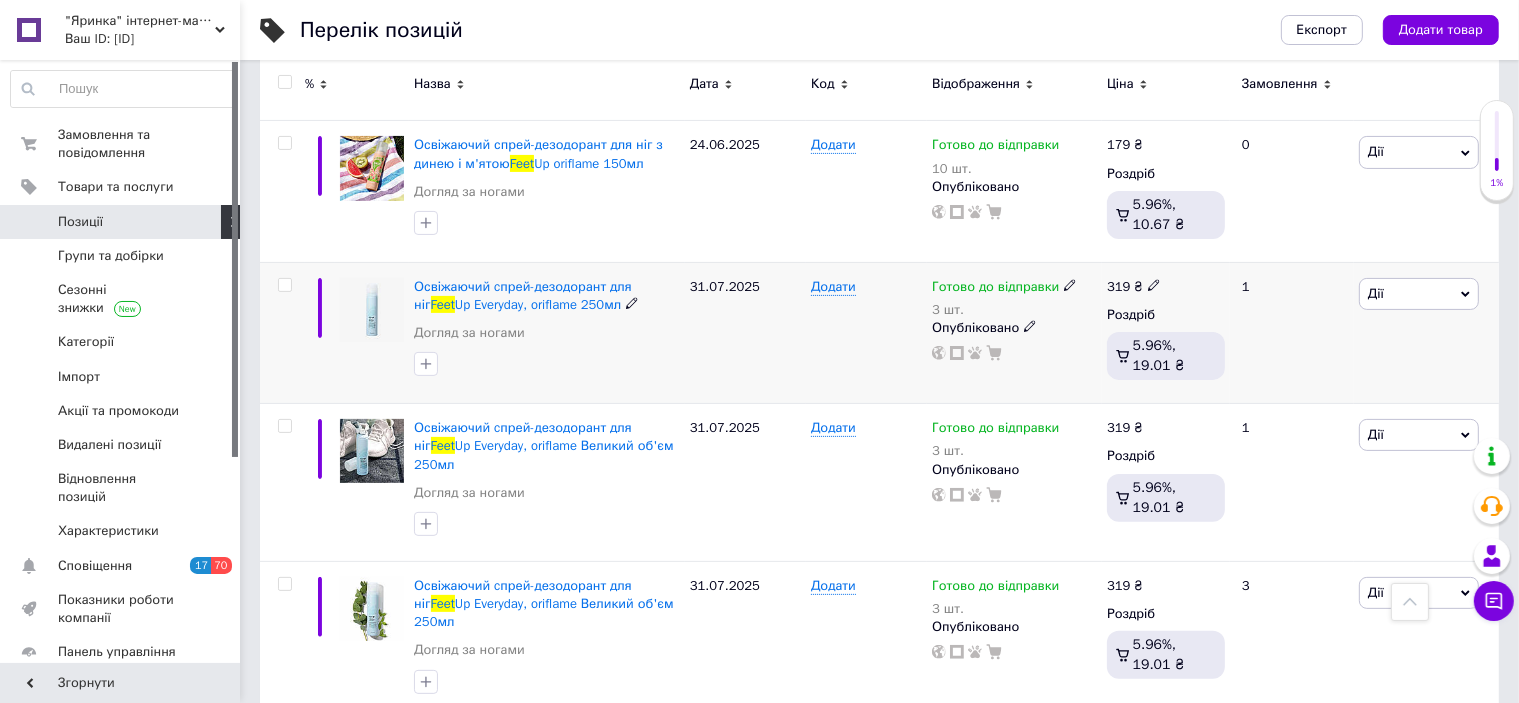 click on "319   ₴" at bounding box center [1134, 287] 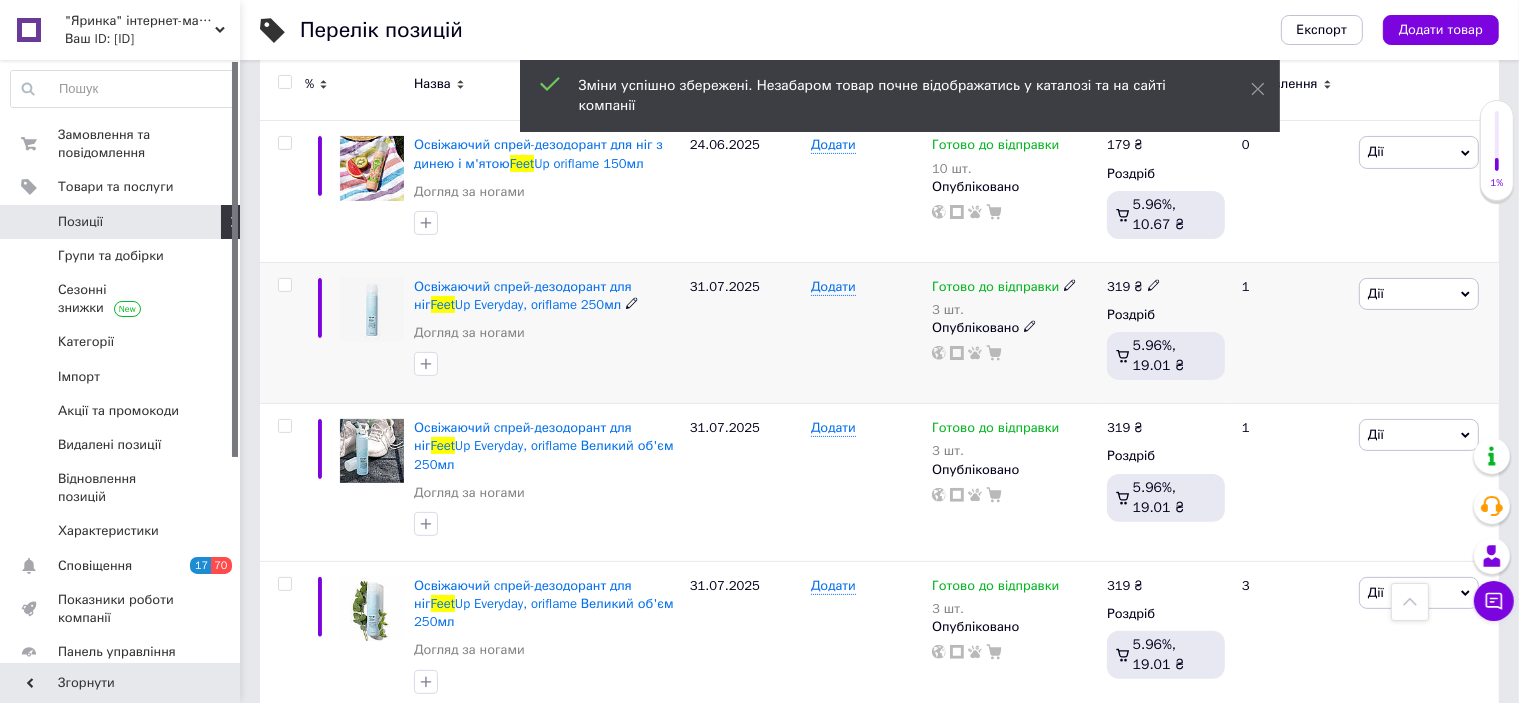 click 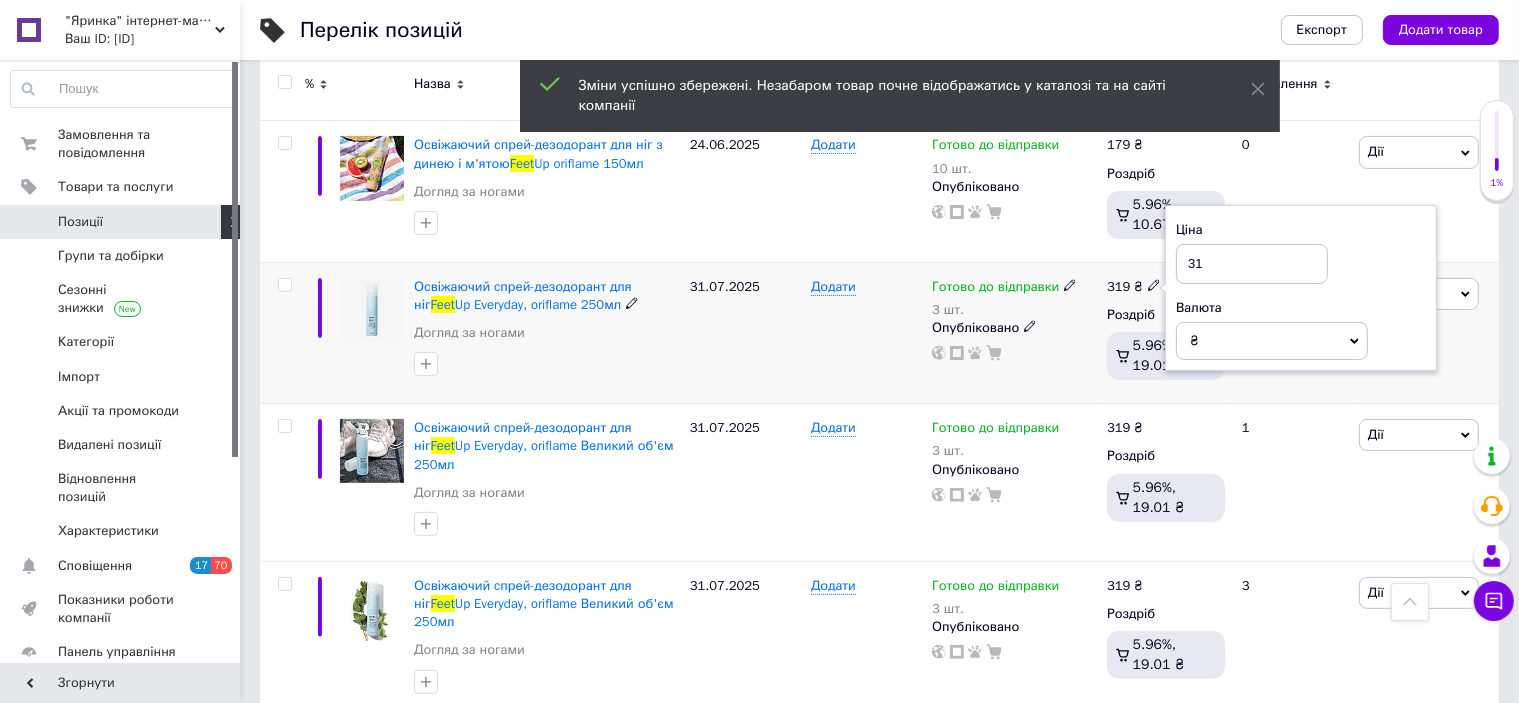 type on "3" 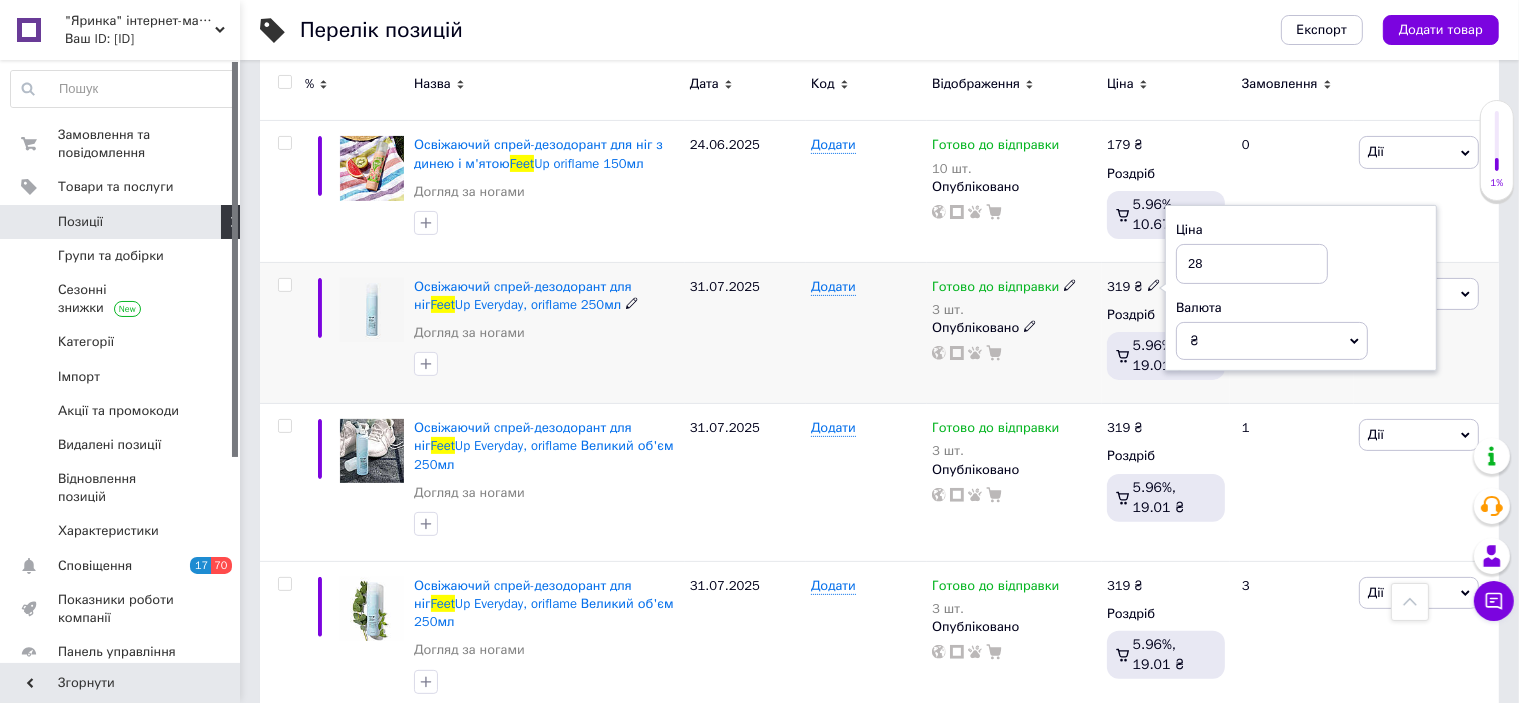 type on "289" 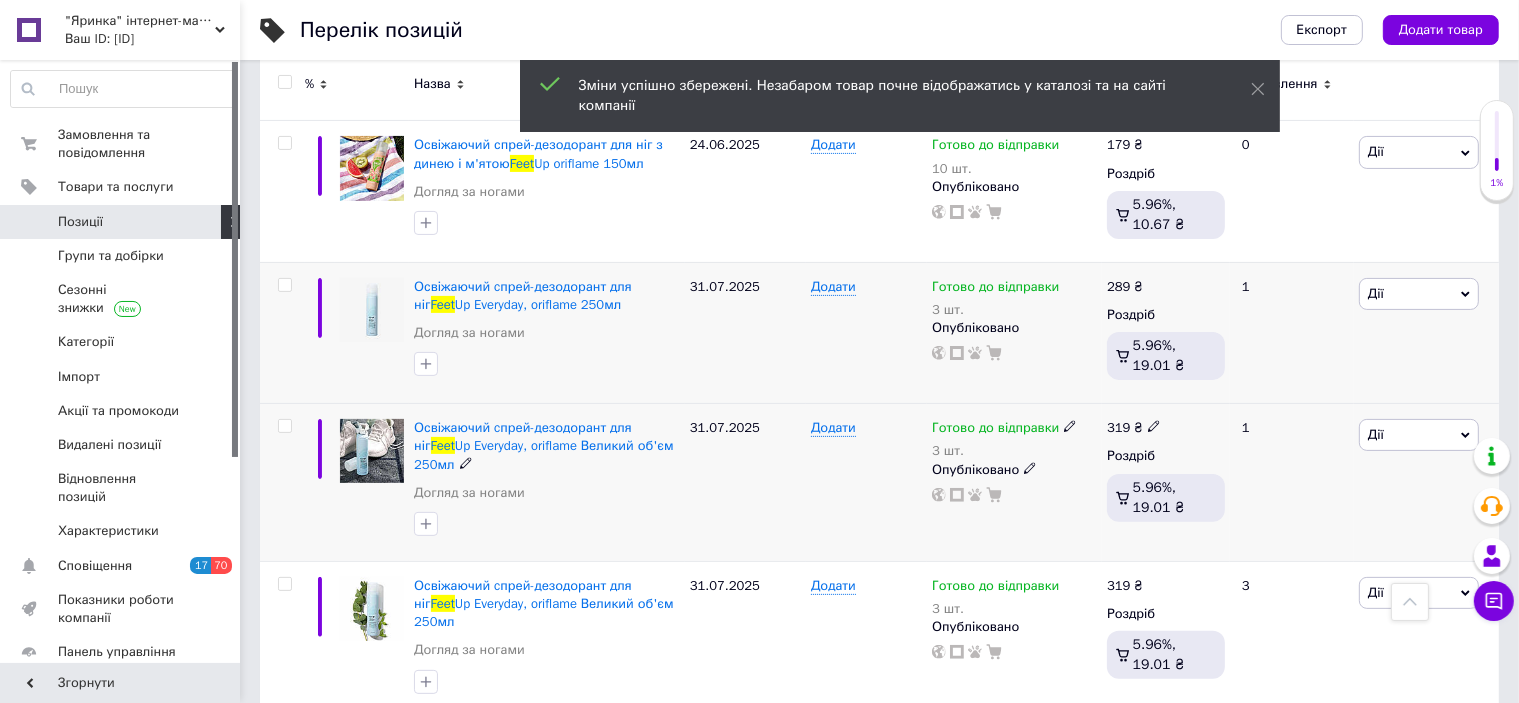 click 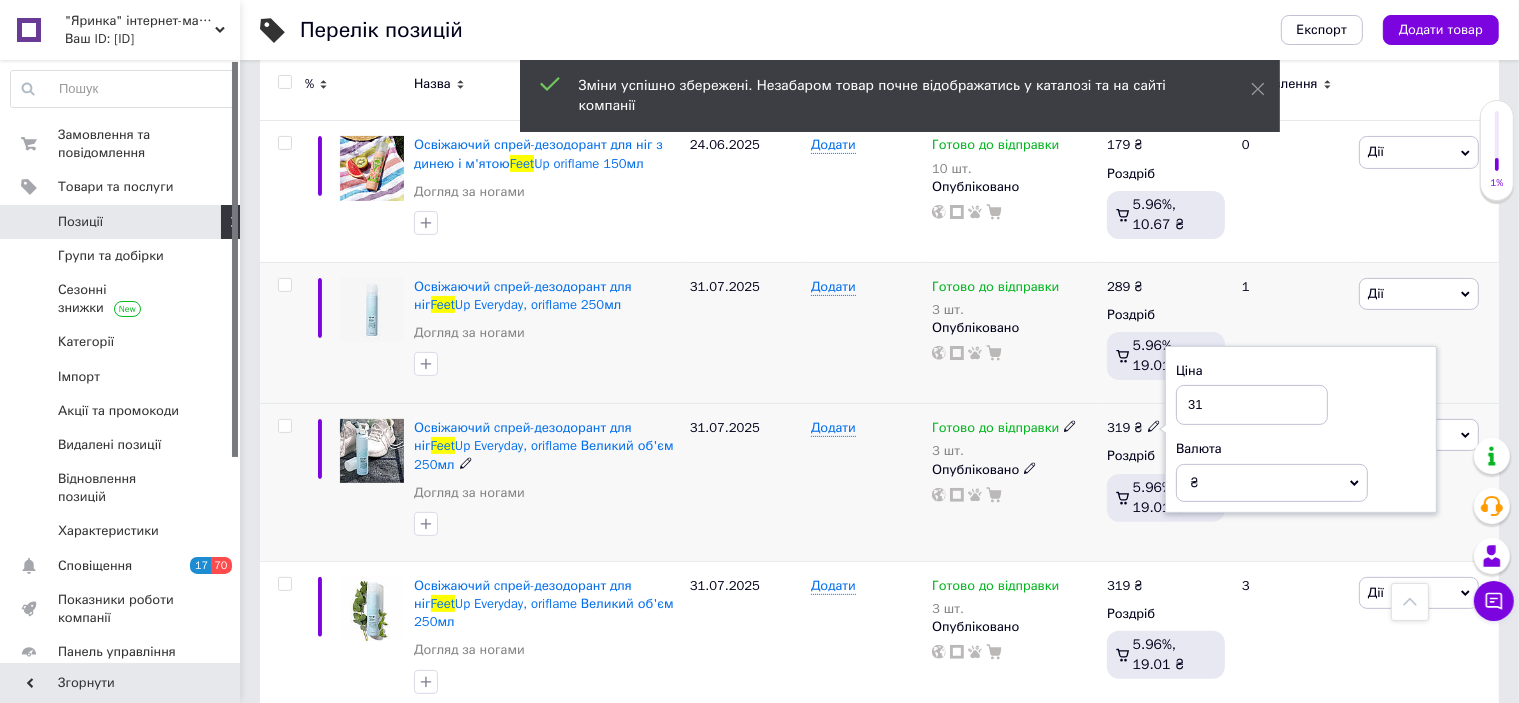 type on "3" 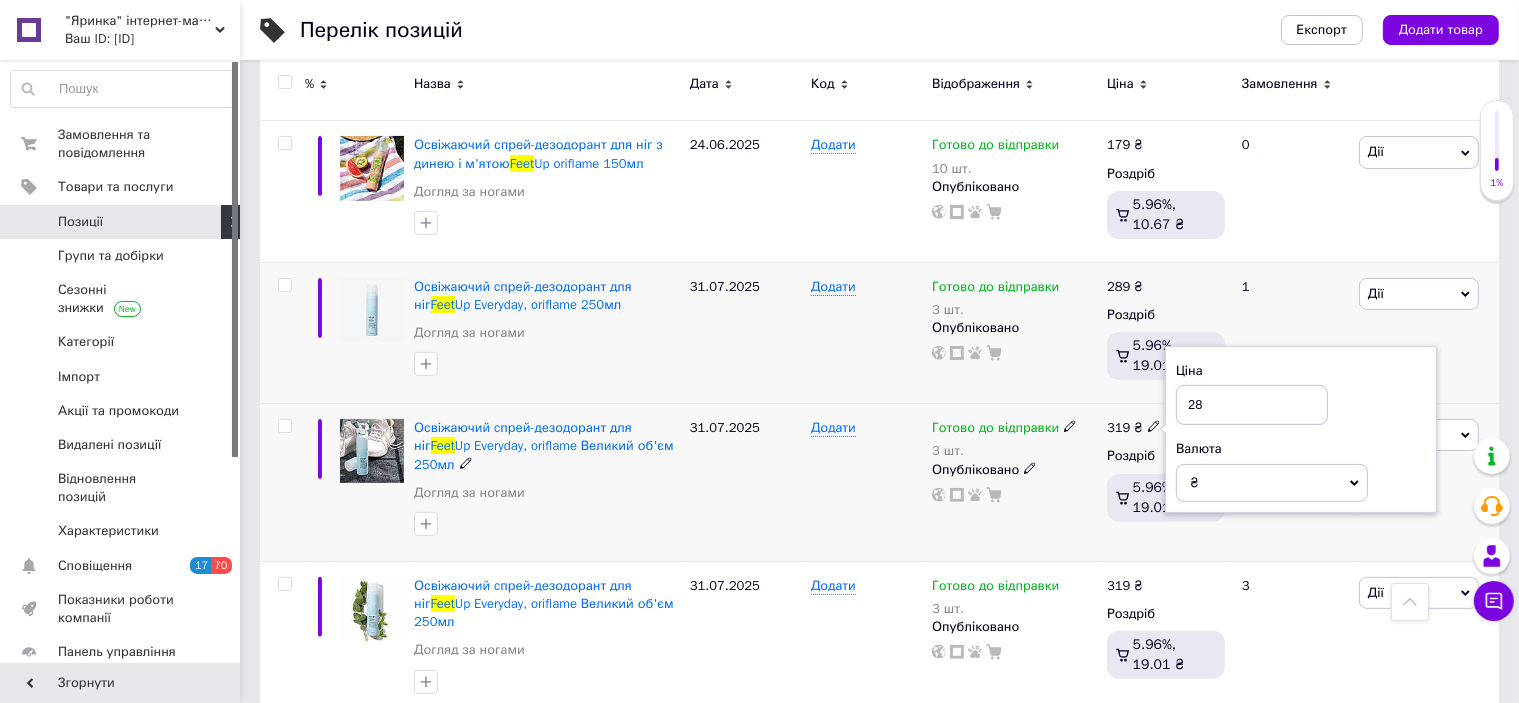 type on "289" 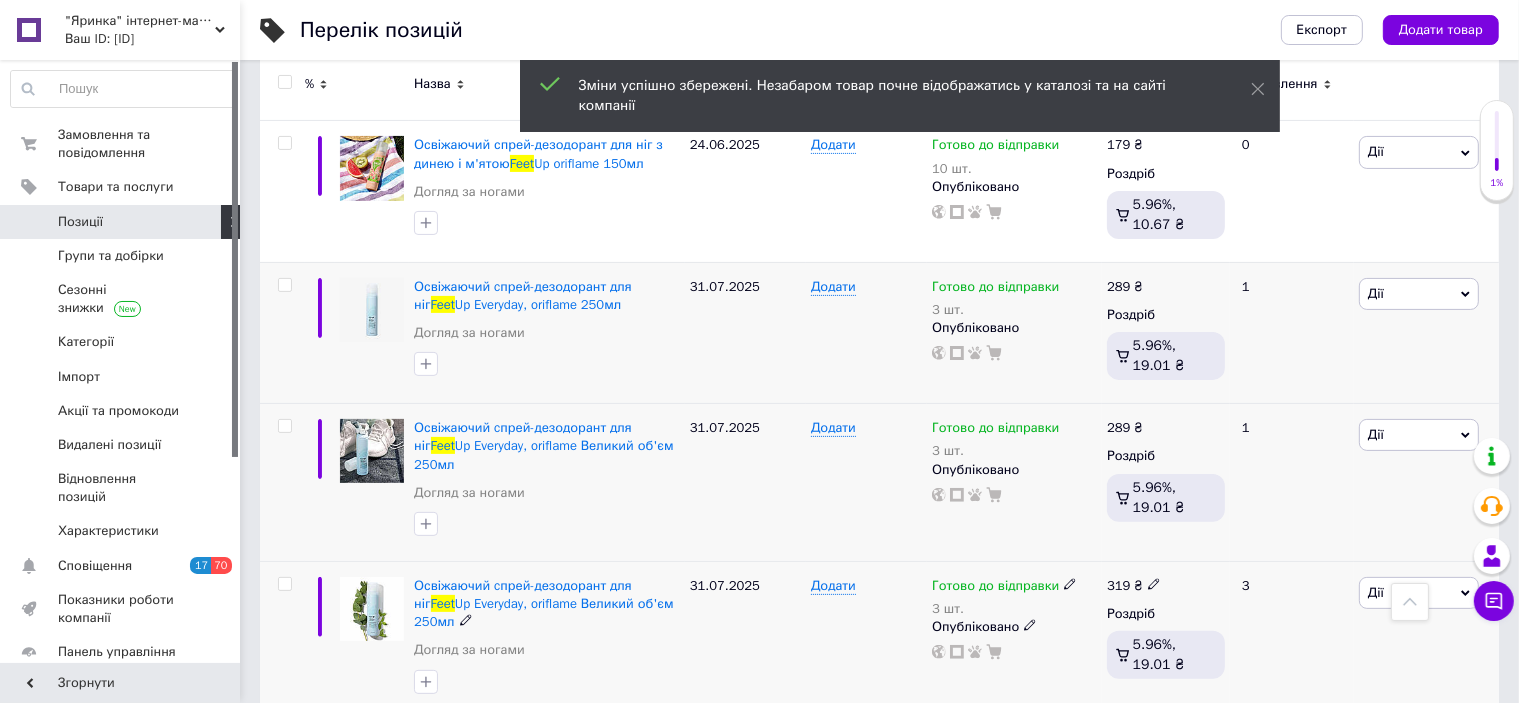 click 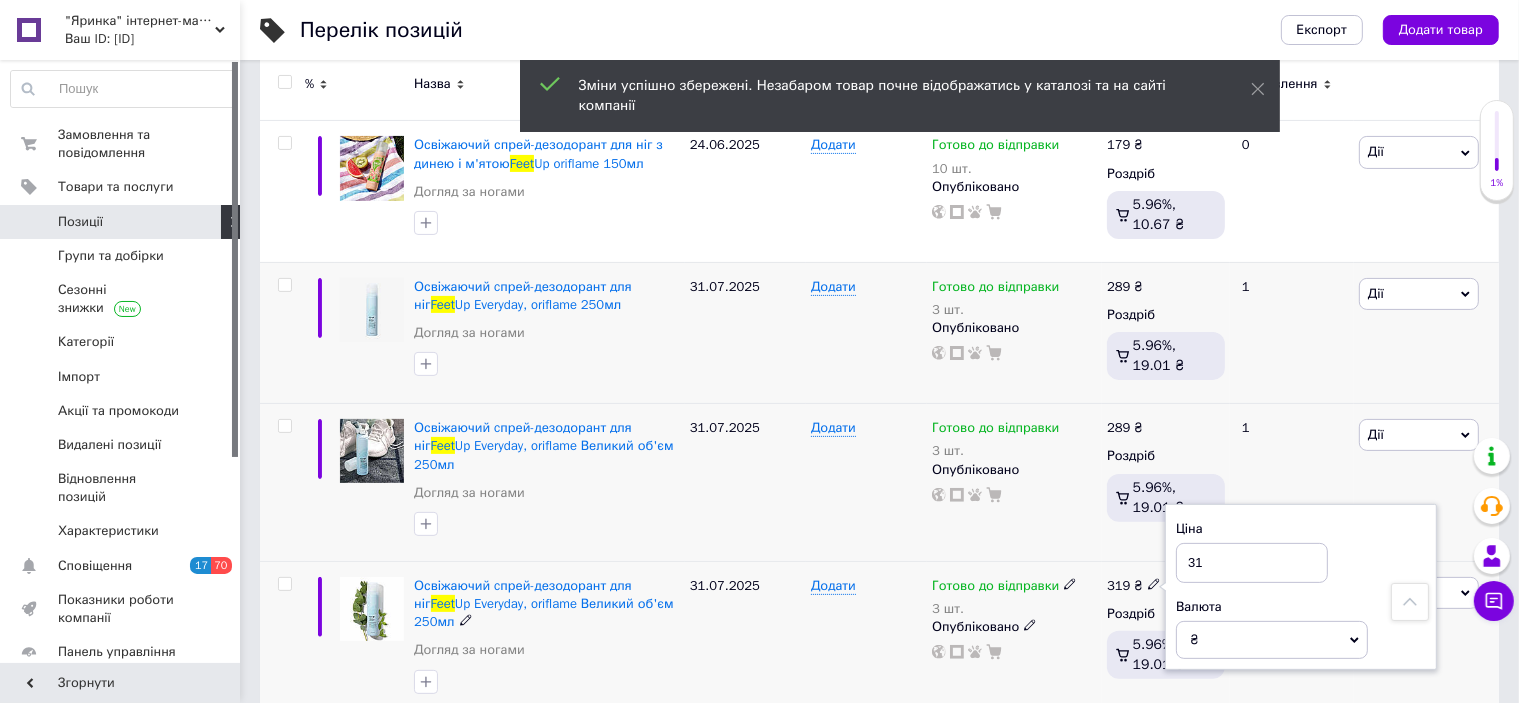 type on "3" 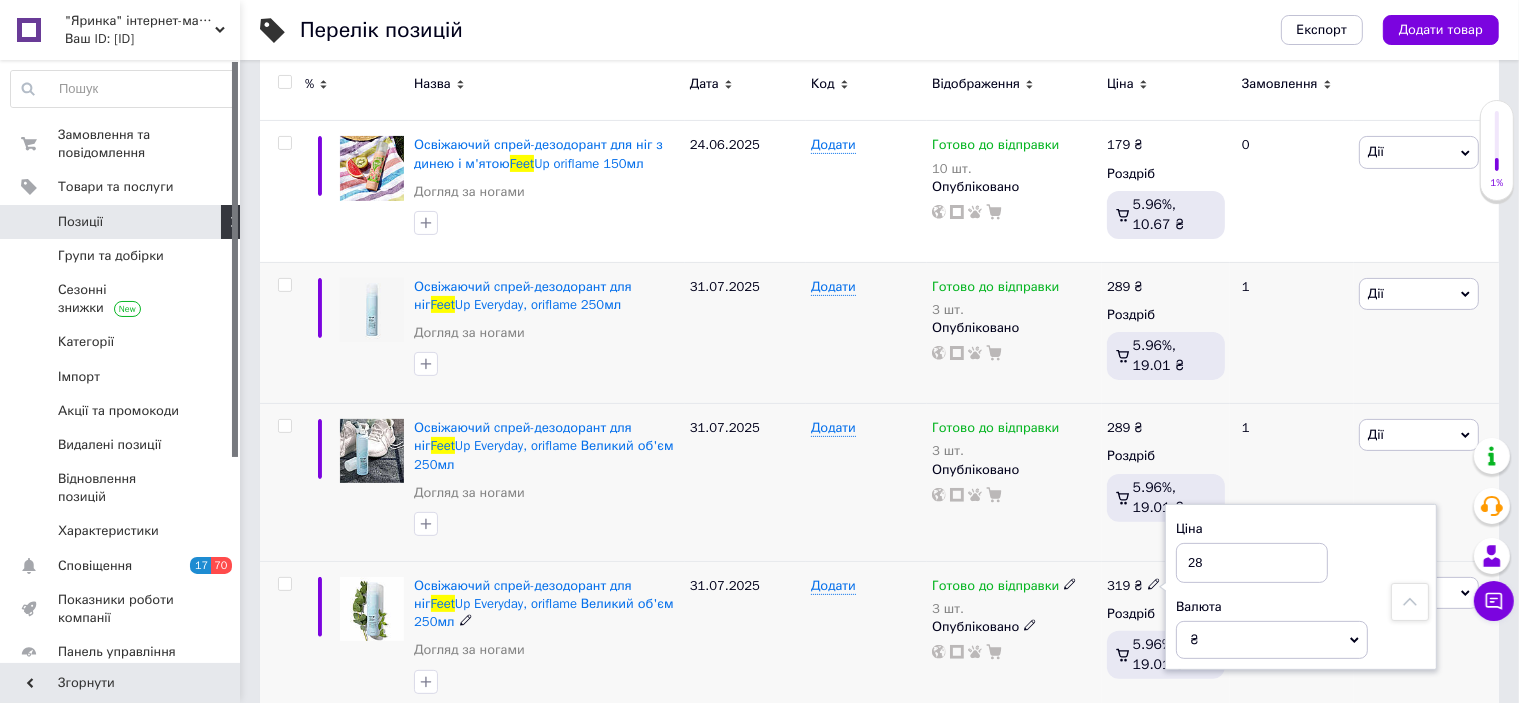 type on "289" 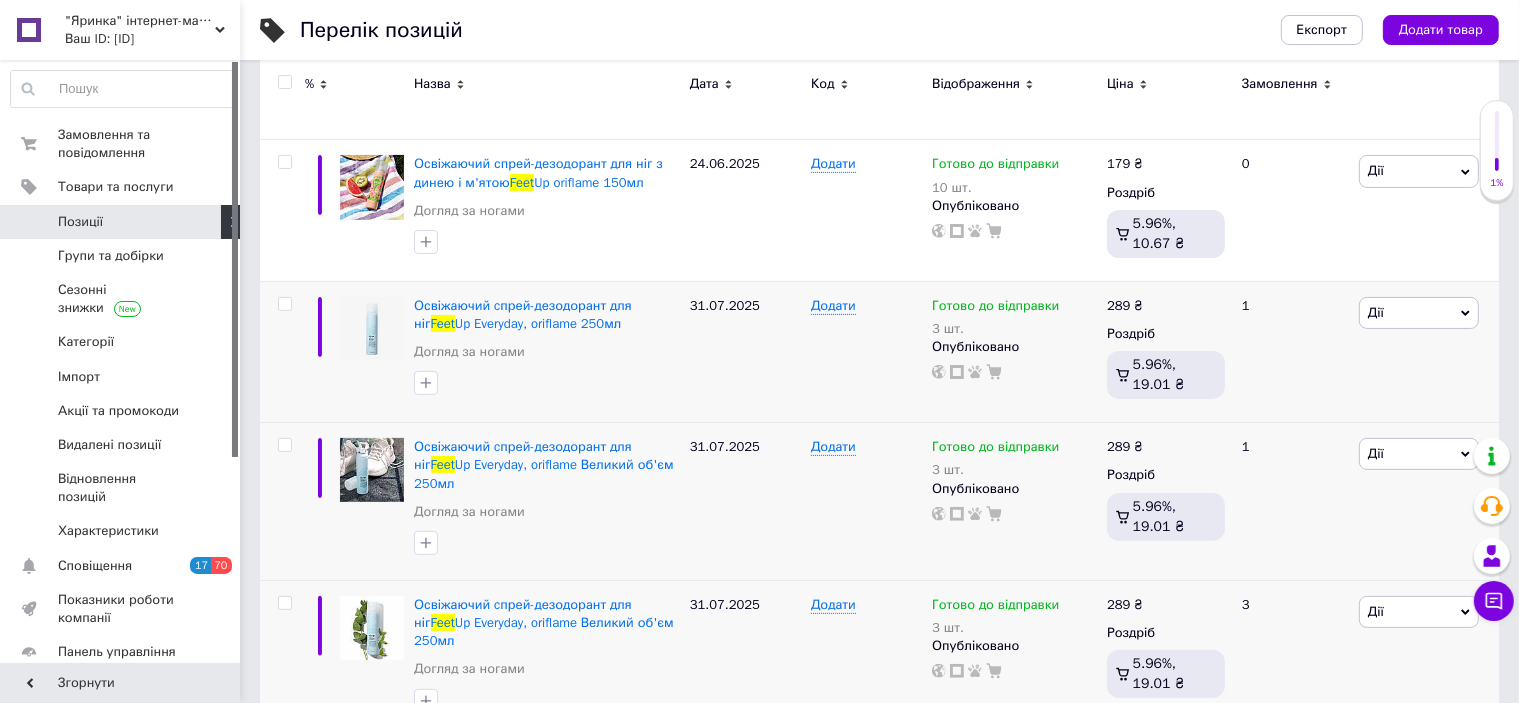 scroll, scrollTop: 468, scrollLeft: 0, axis: vertical 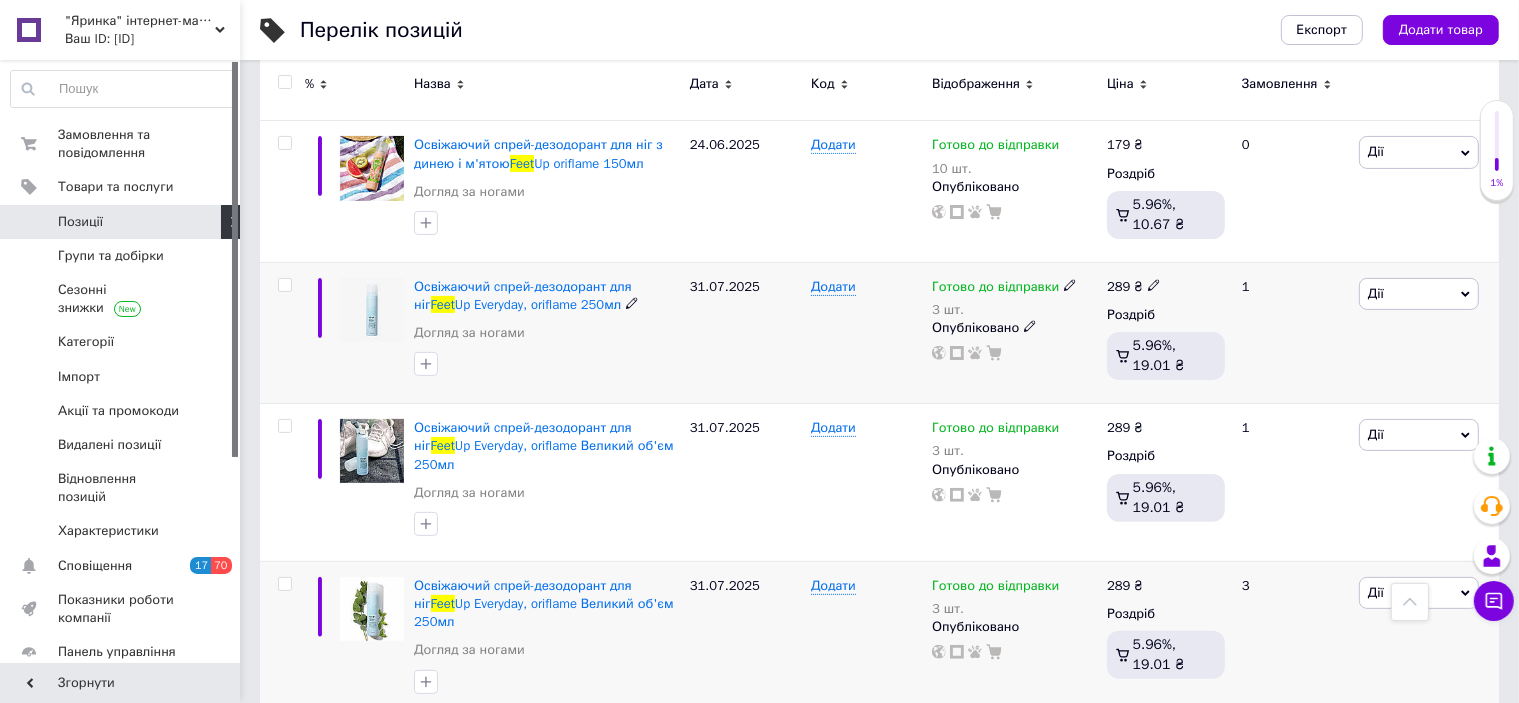 click 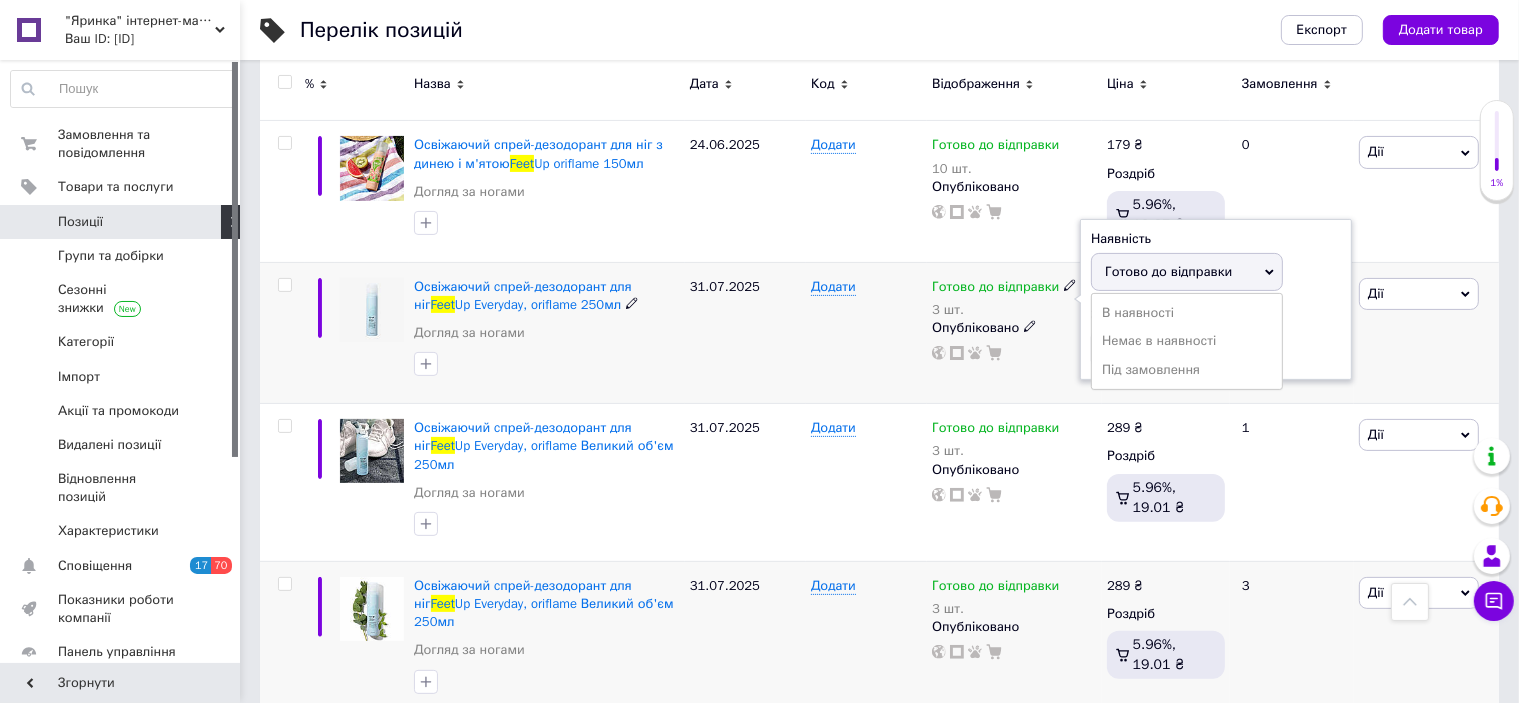 click on "Готово до відправки" at bounding box center [1168, 271] 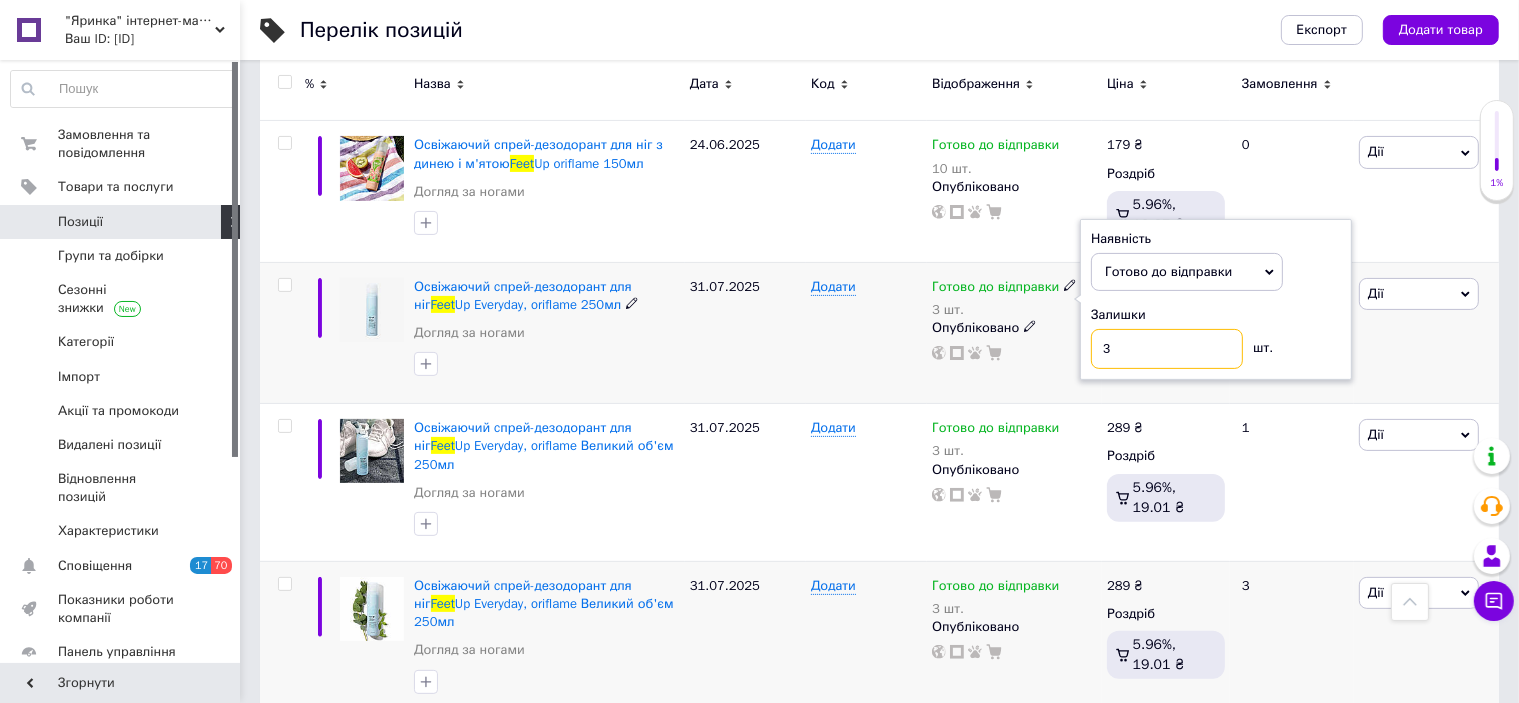 click on "3" at bounding box center [1167, 349] 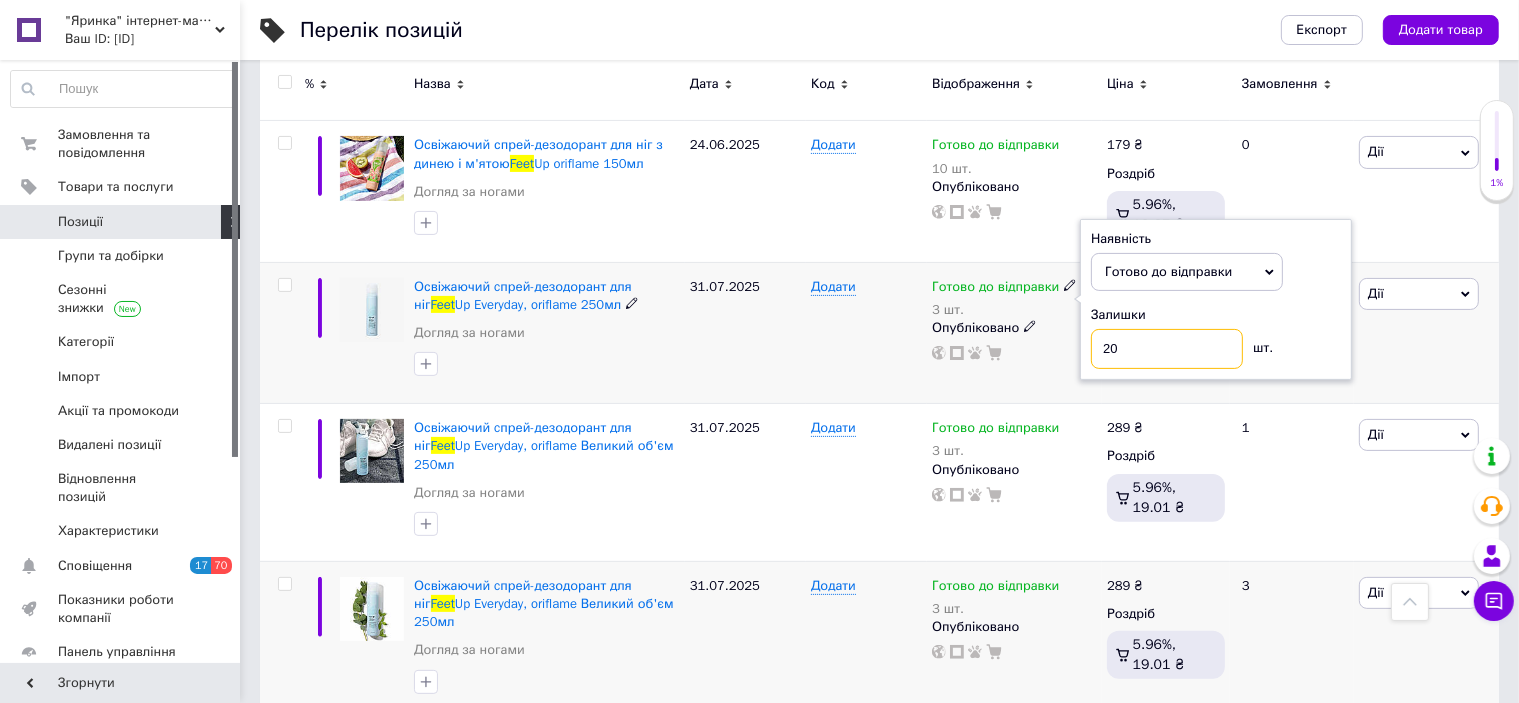 type on "20" 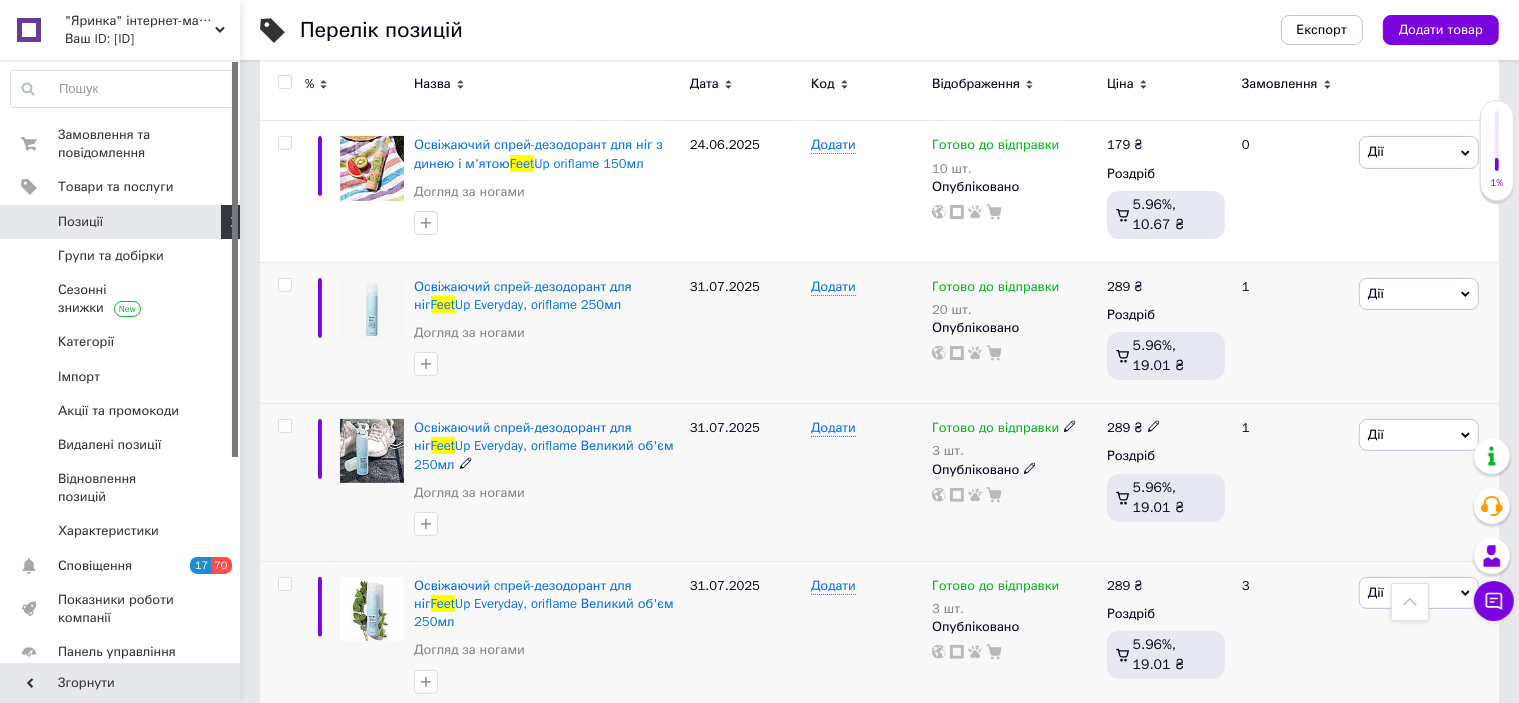 click 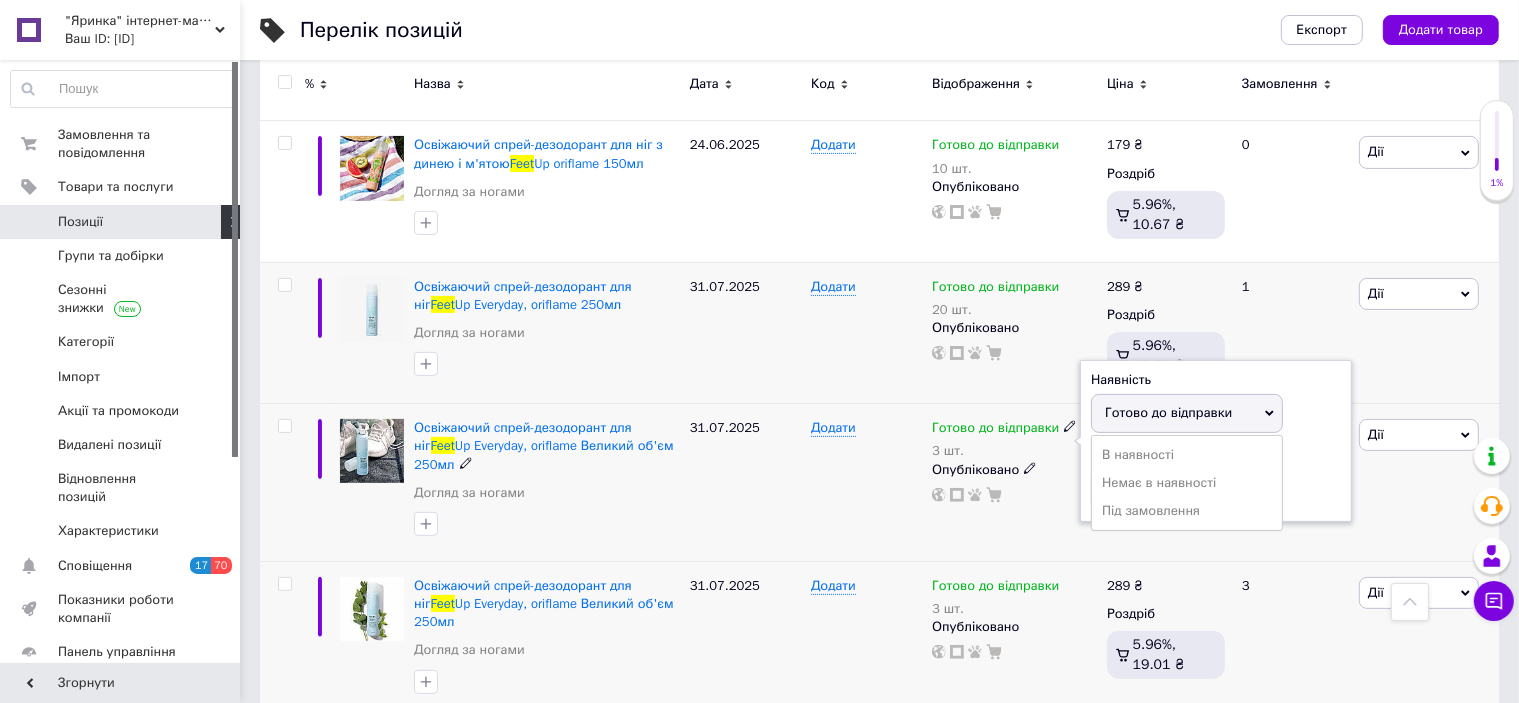 click on "Готово до відправки" at bounding box center (1168, 412) 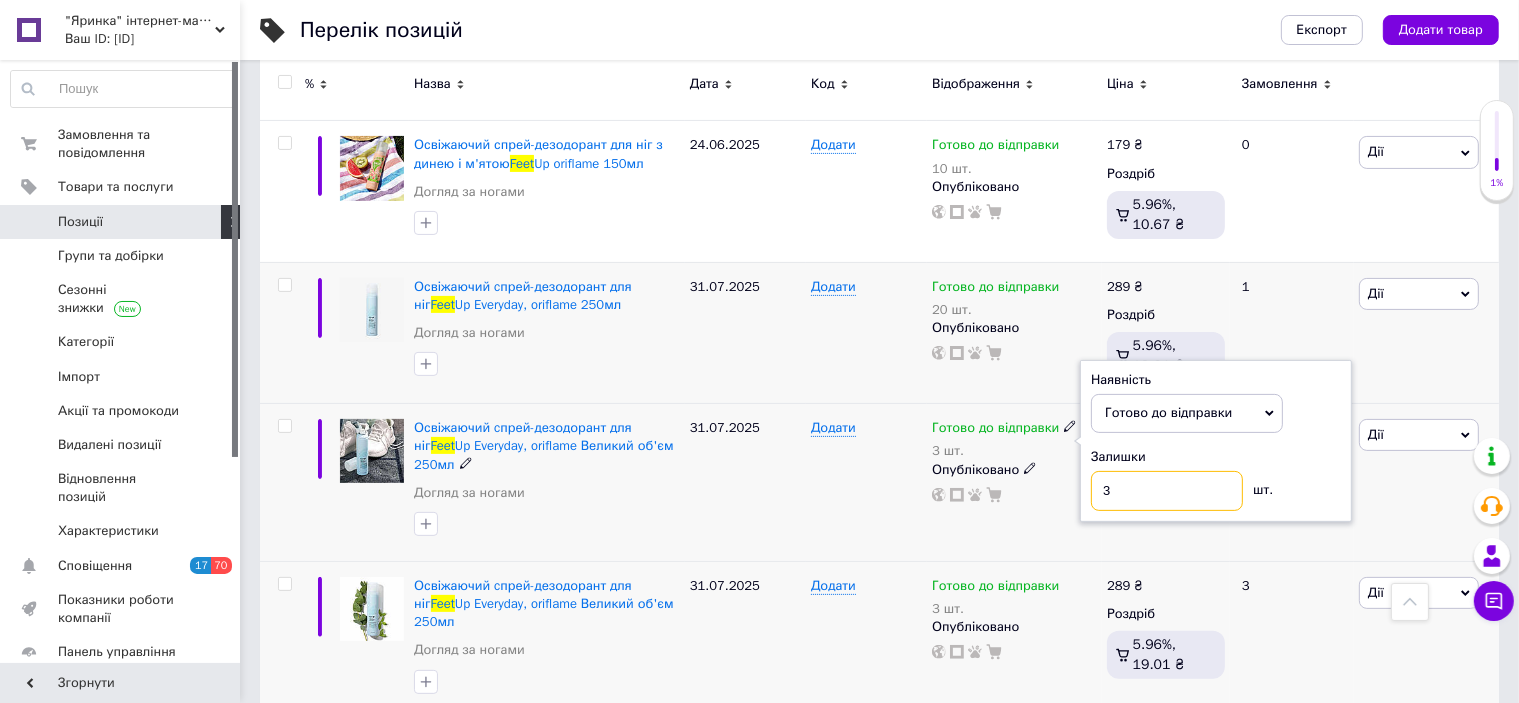 click on "3" at bounding box center [1167, 491] 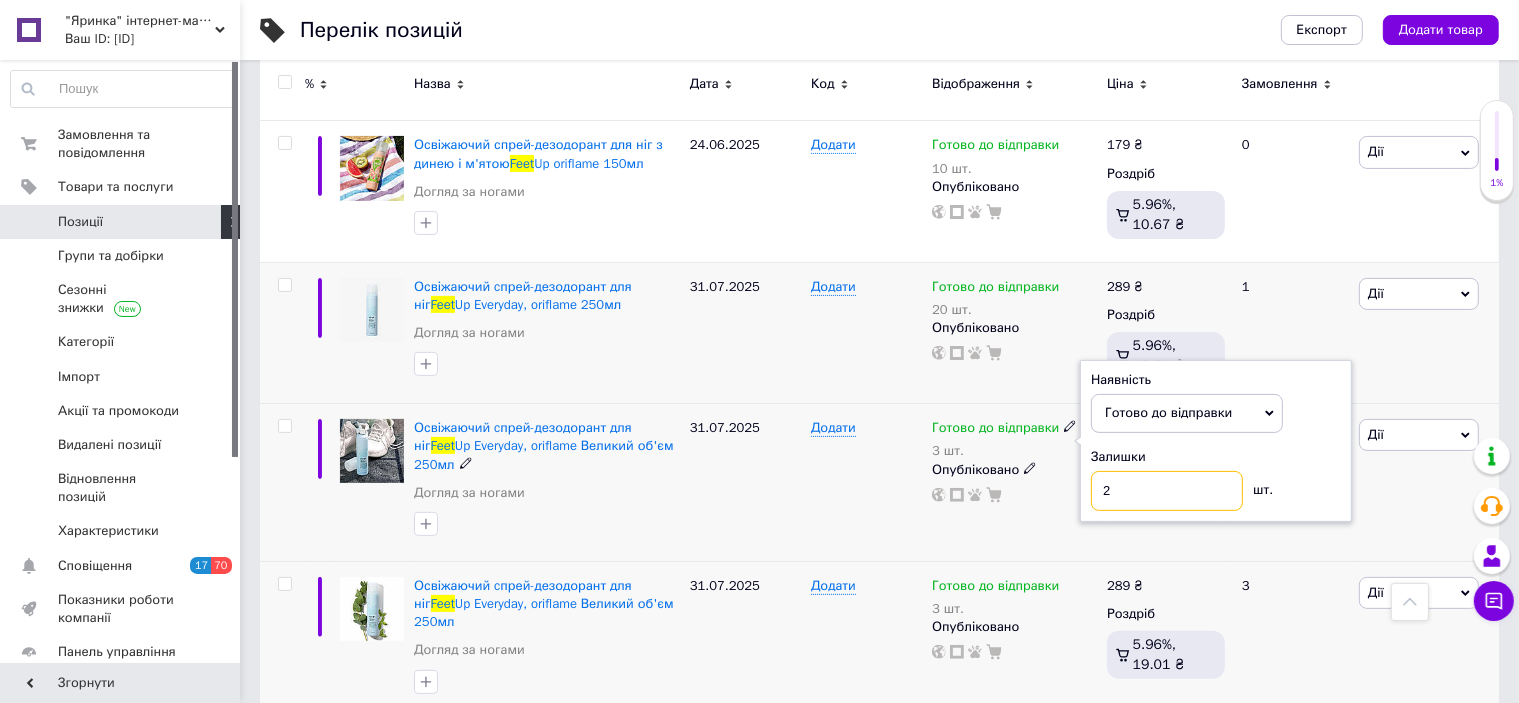 type on "20" 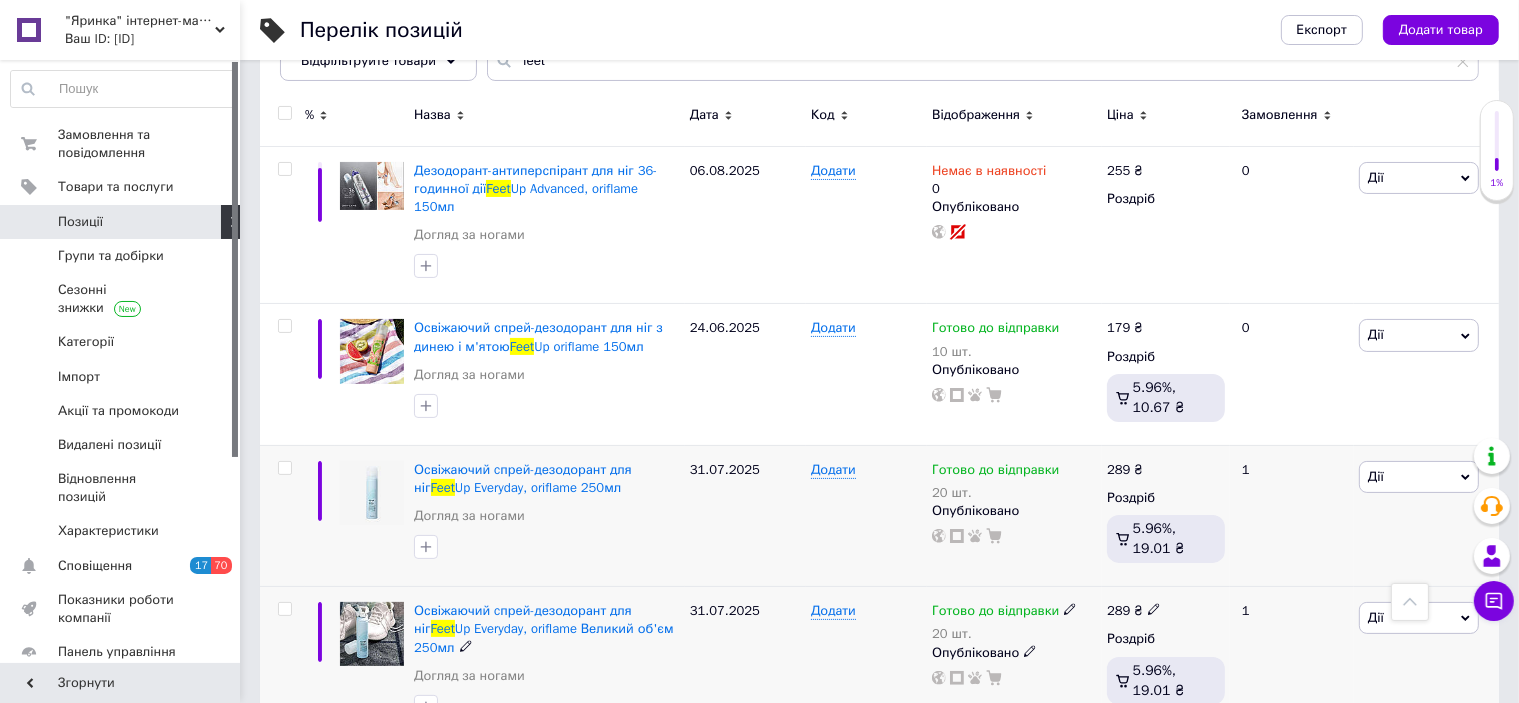scroll, scrollTop: 468, scrollLeft: 0, axis: vertical 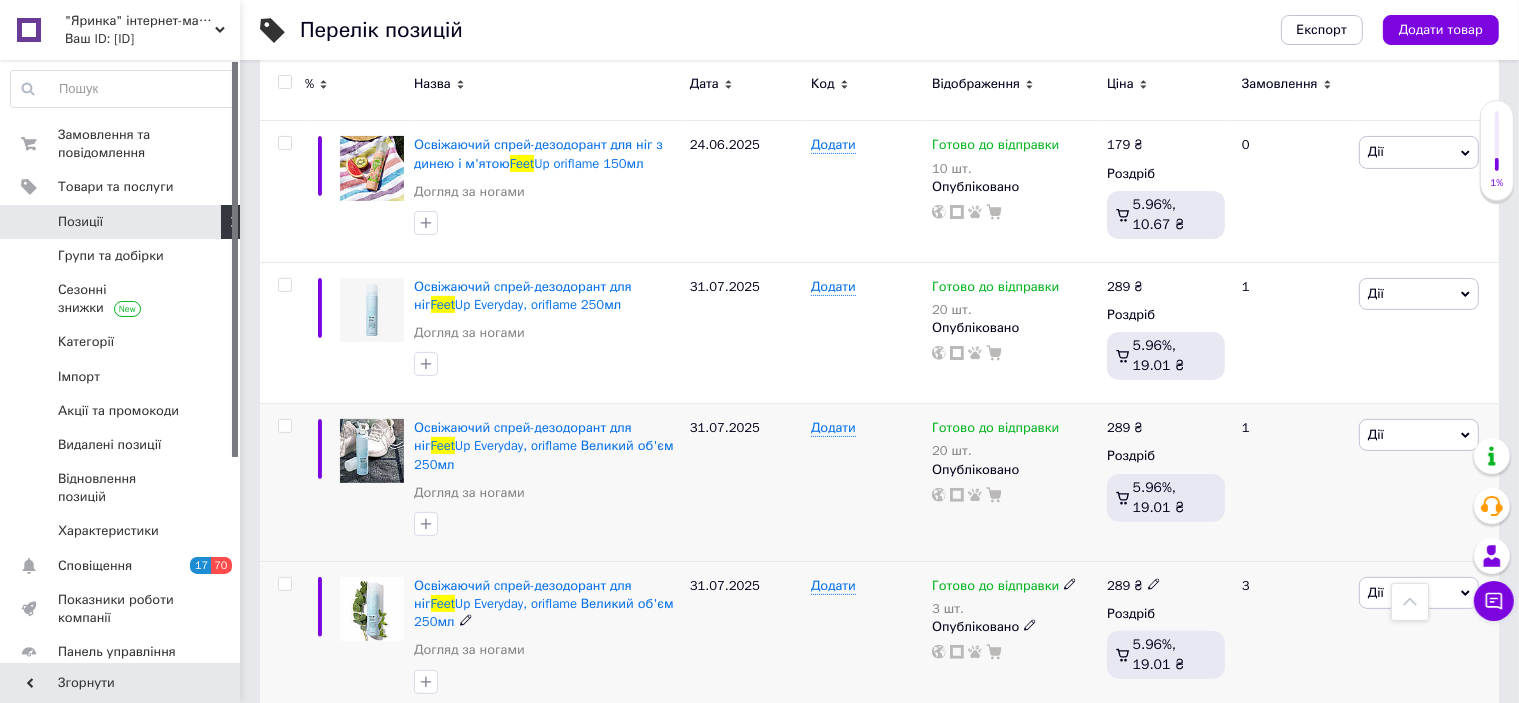 click 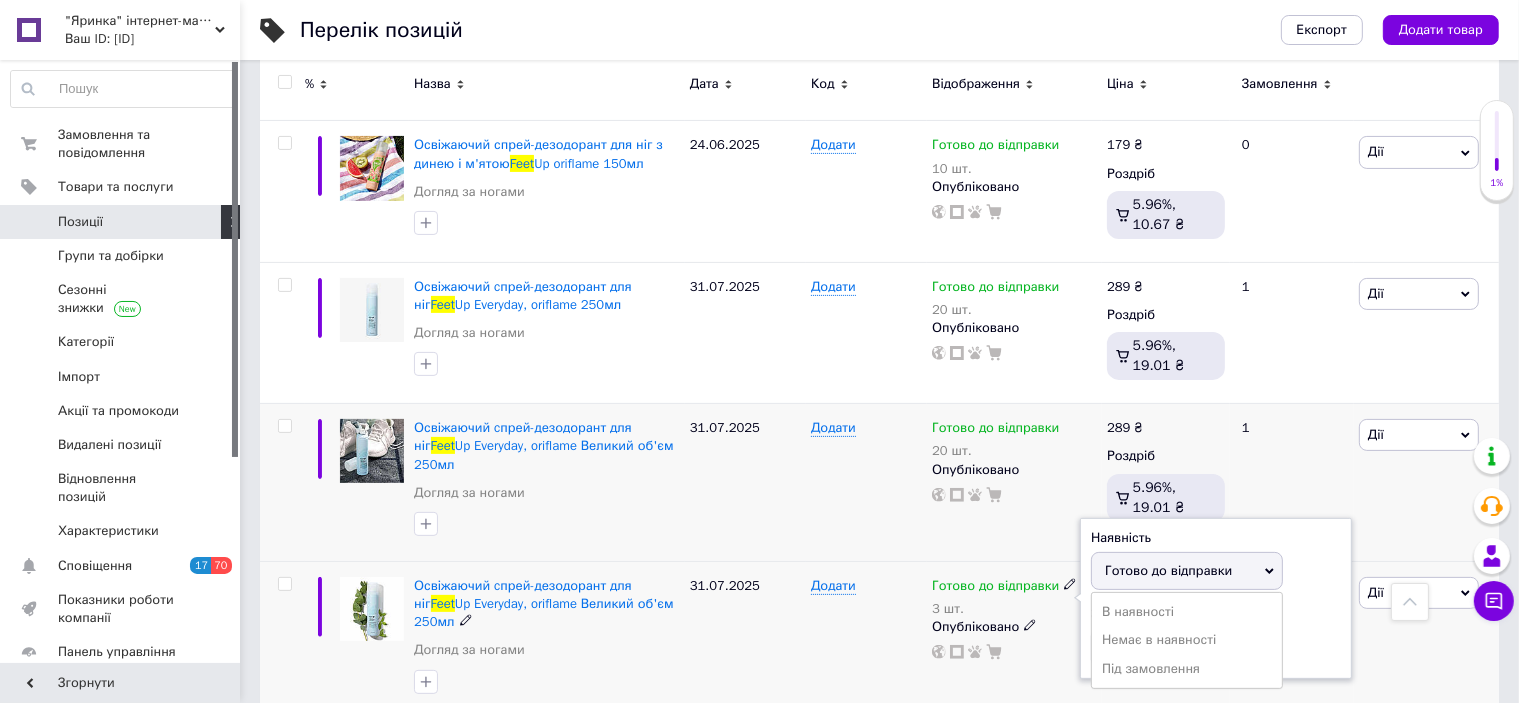 click on "Готово до відправки" at bounding box center (1168, 570) 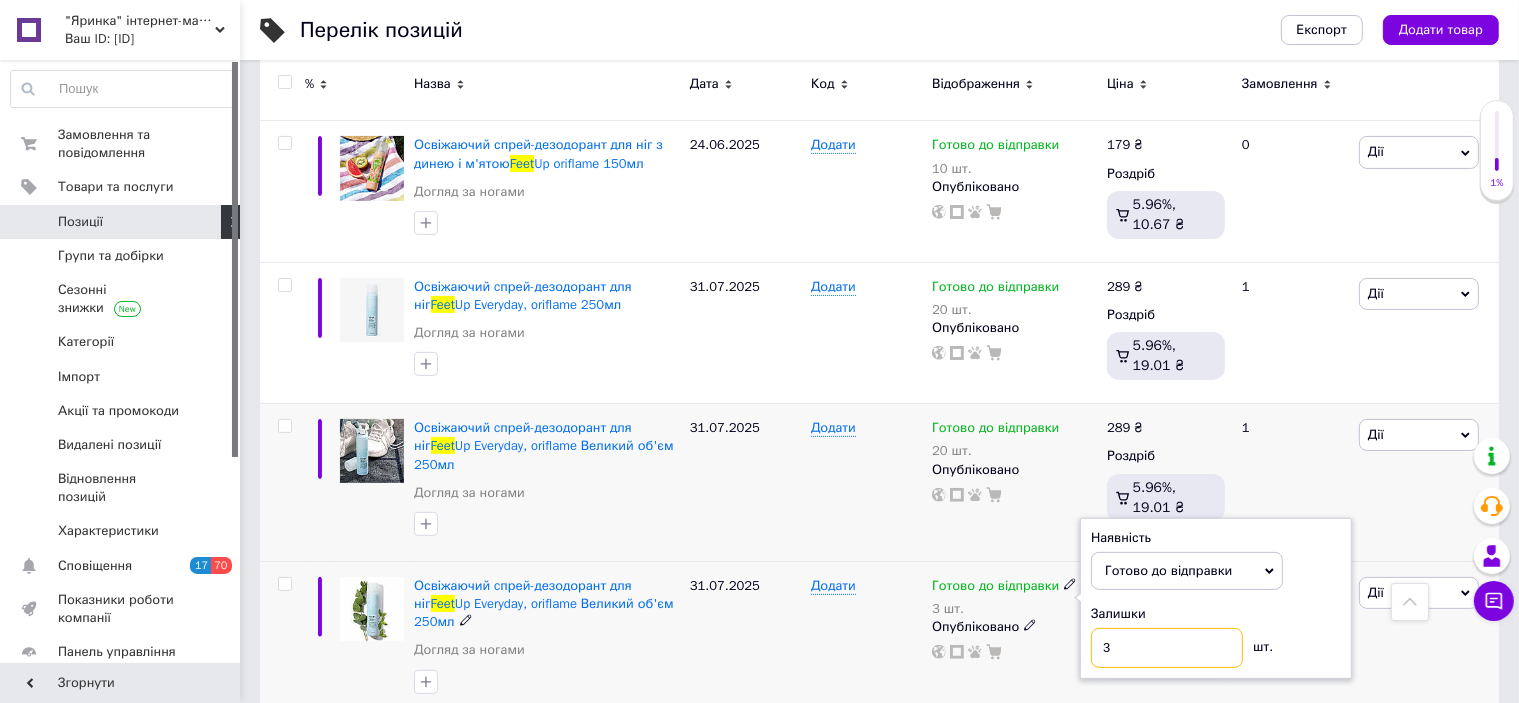 drag, startPoint x: 1121, startPoint y: 635, endPoint x: 1119, endPoint y: 623, distance: 12.165525 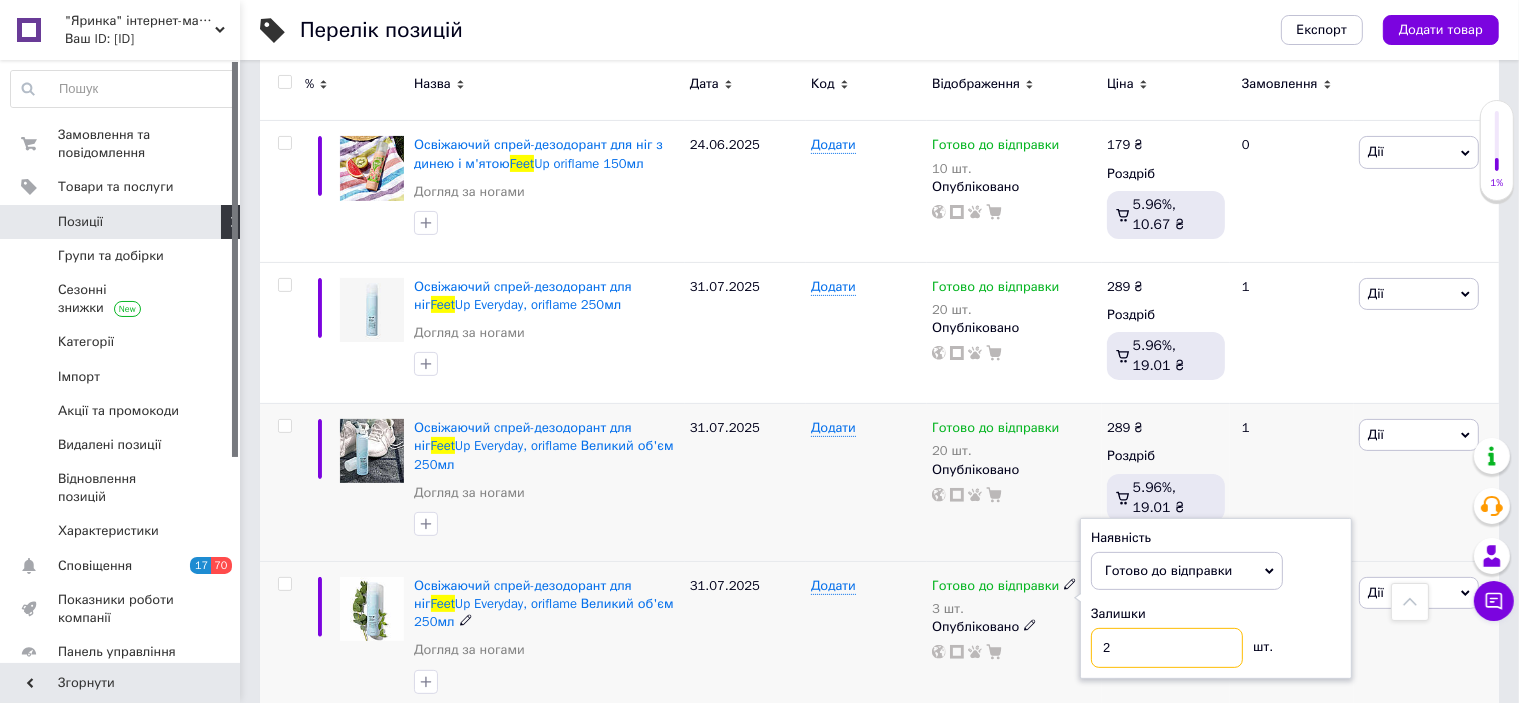 type on "20" 